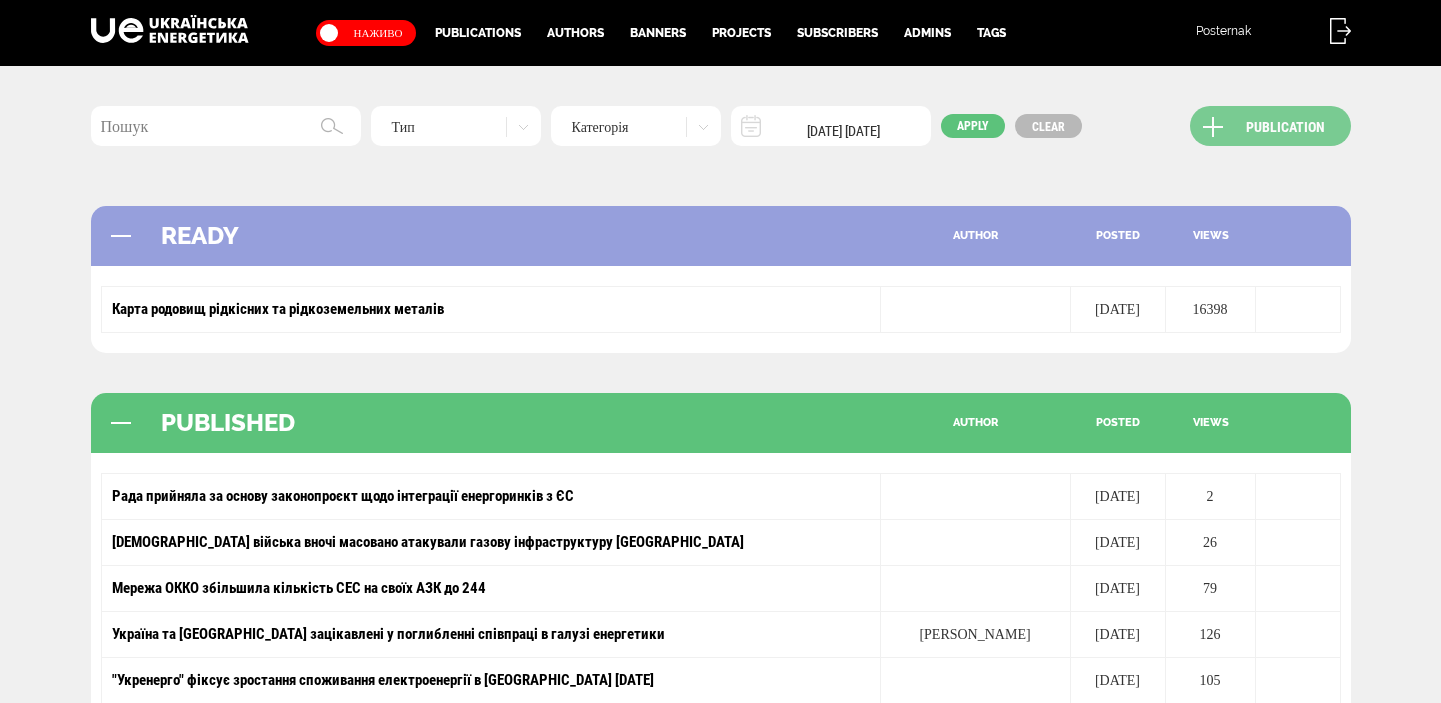scroll, scrollTop: 0, scrollLeft: 0, axis: both 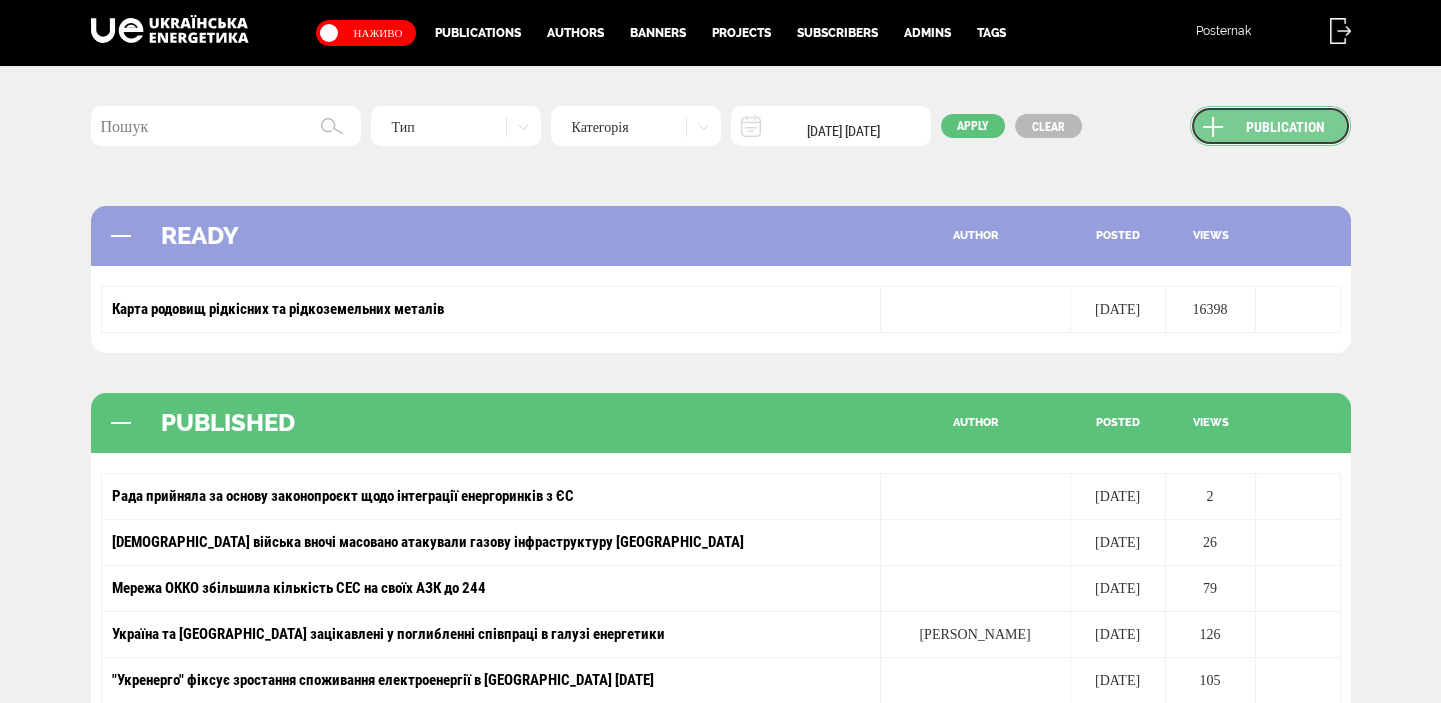 click on "Publication" at bounding box center (1270, 126) 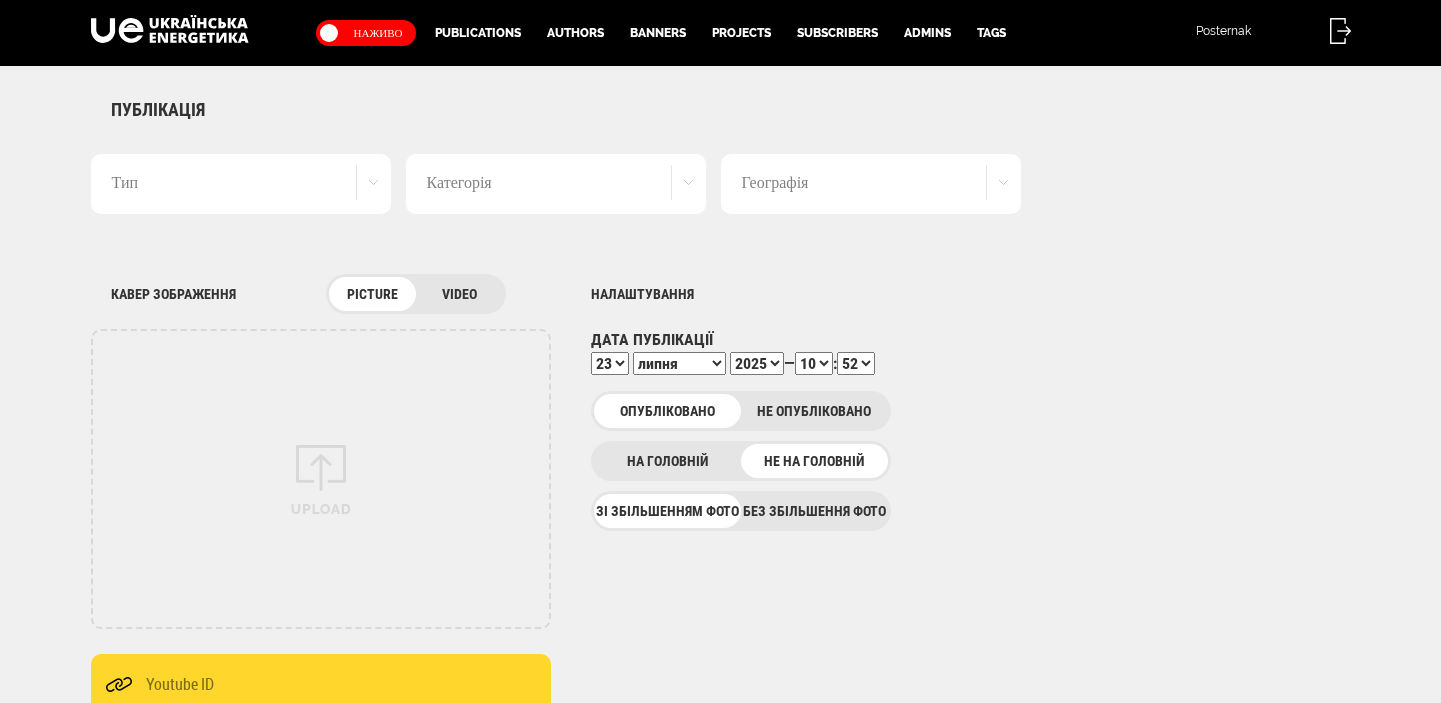 scroll, scrollTop: 0, scrollLeft: 0, axis: both 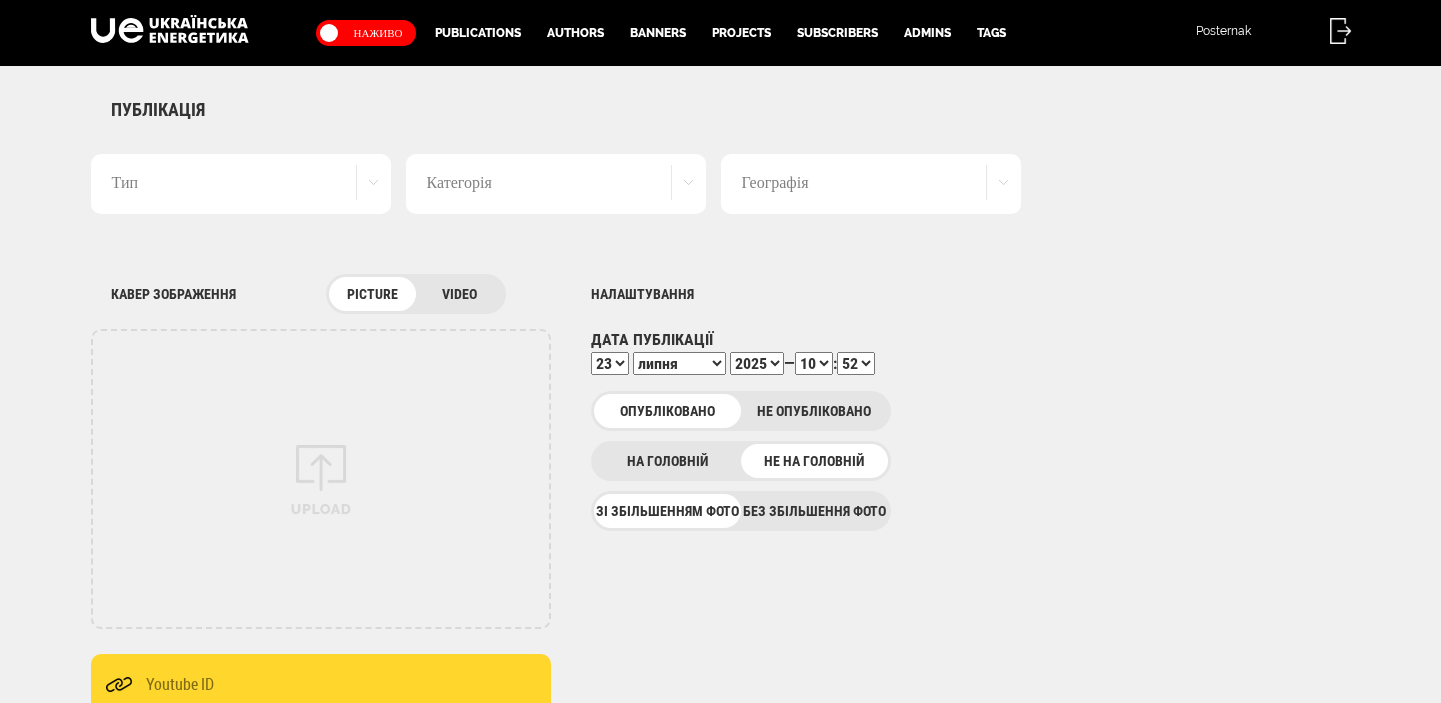 click on "Без збільшення фото" at bounding box center (814, 511) 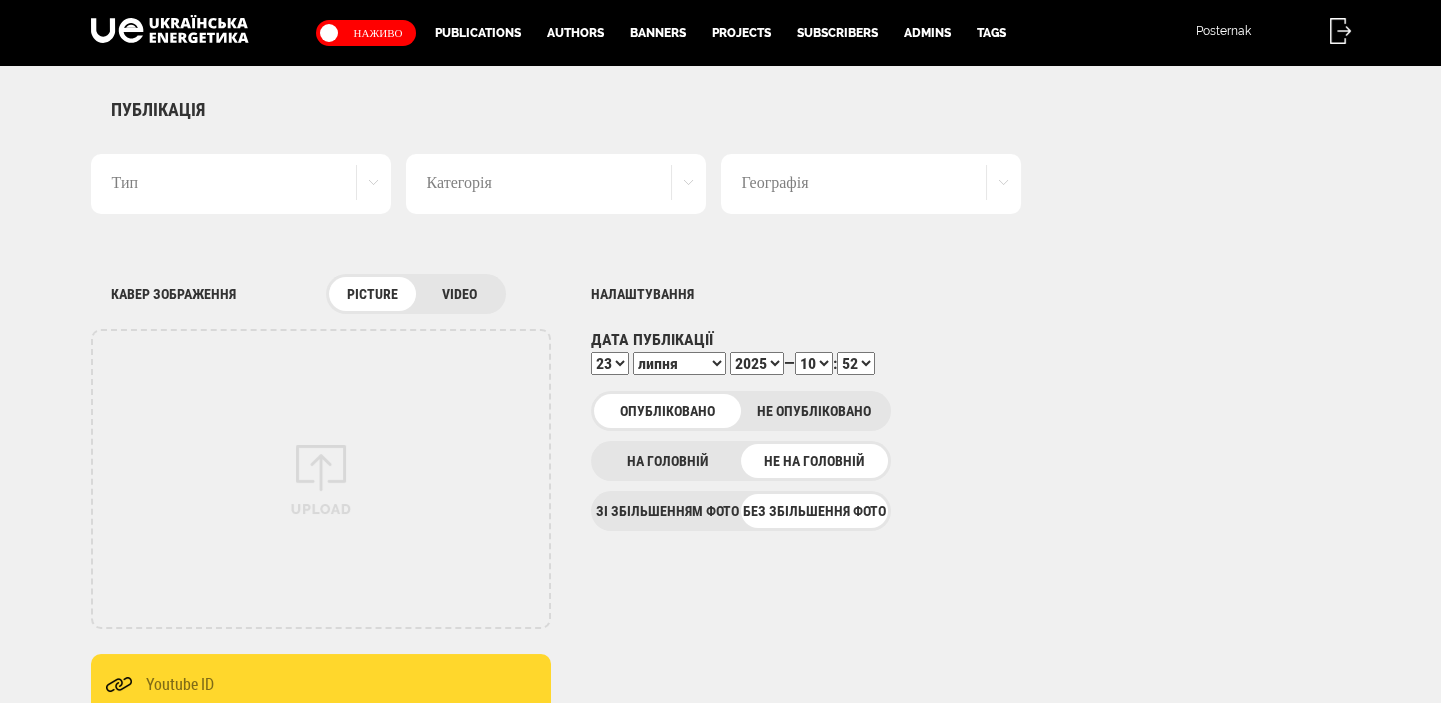 scroll, scrollTop: 0, scrollLeft: 0, axis: both 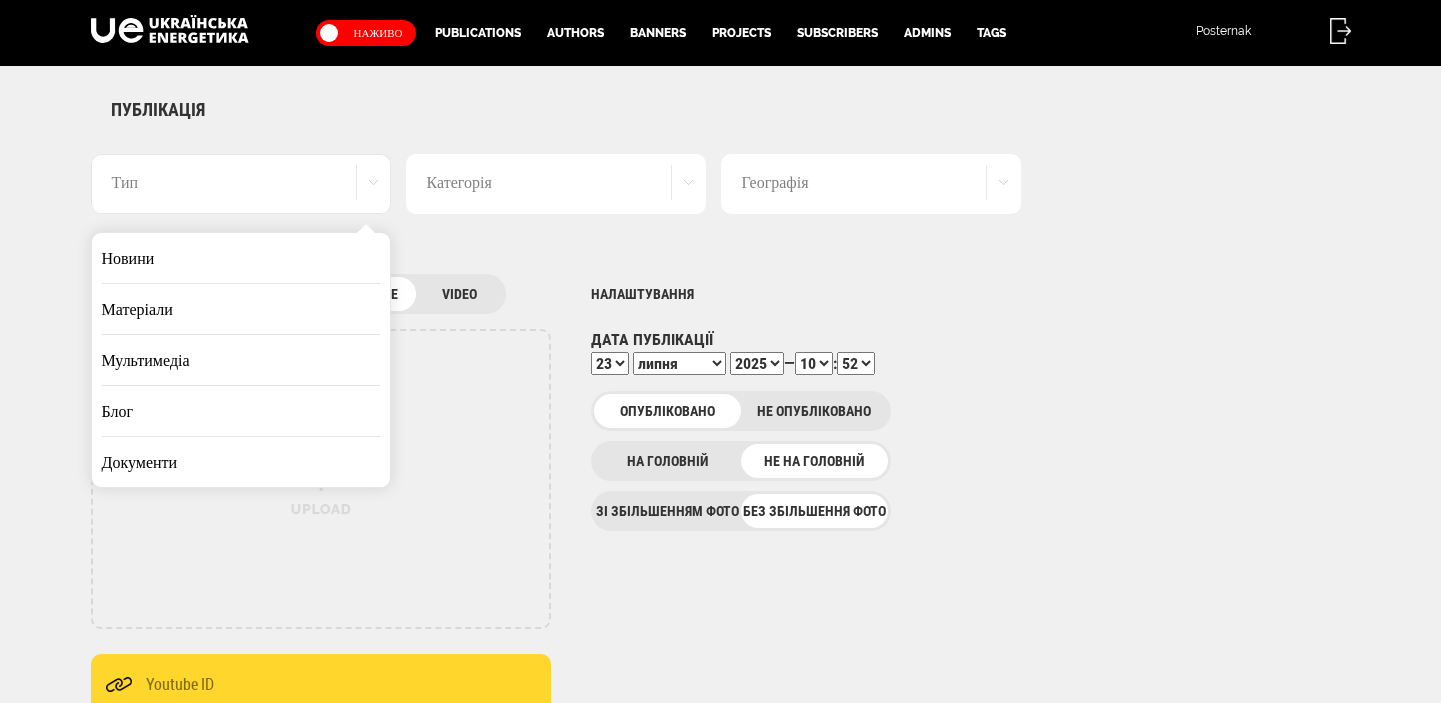 click on "Новини" at bounding box center (241, 258) 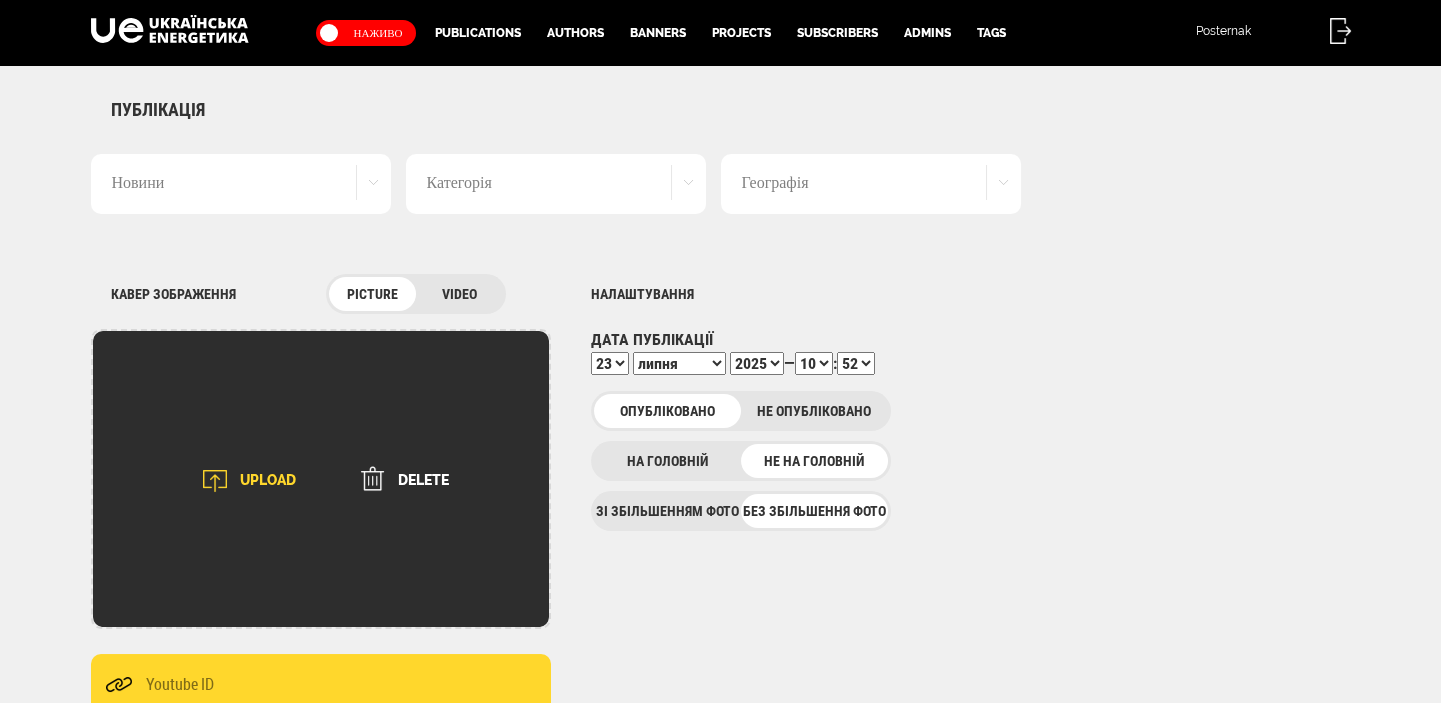 click on "UPLOAD" at bounding box center [243, 481] 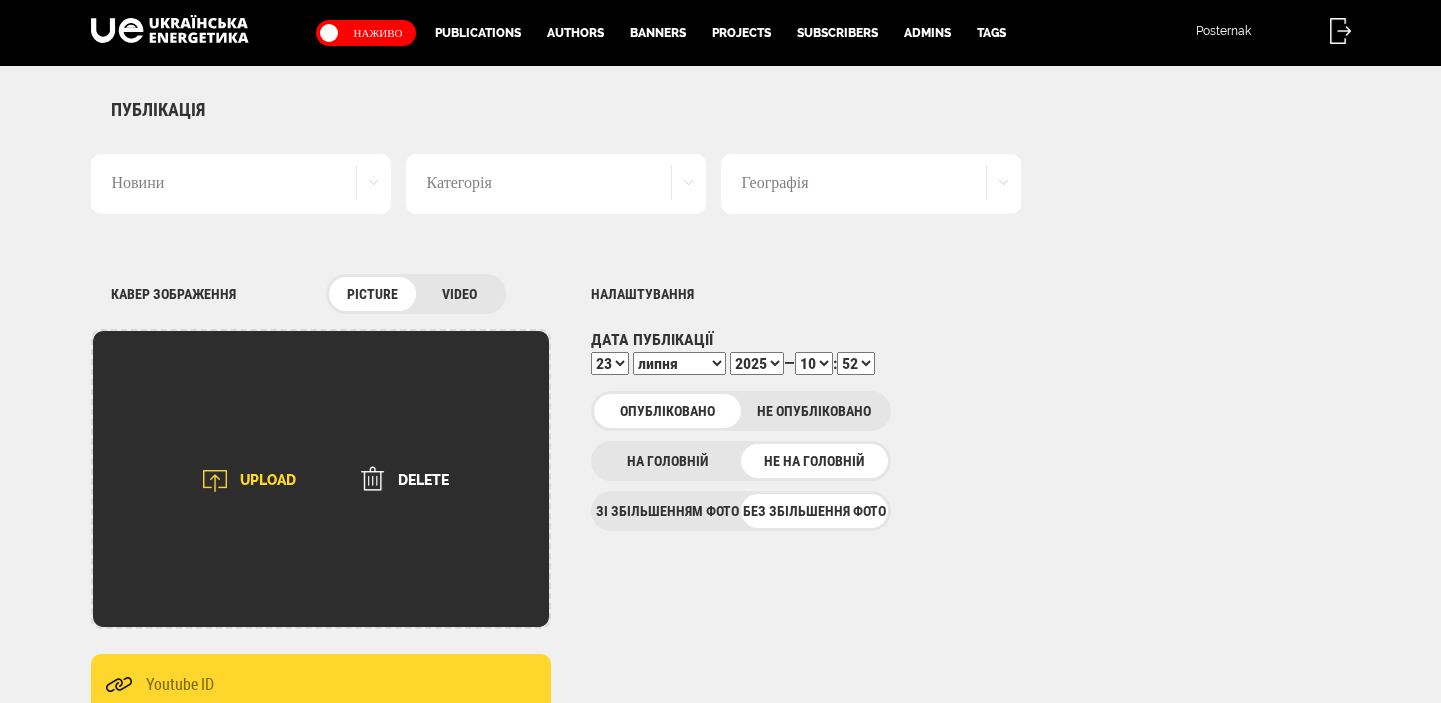 click on "UPLOAD" at bounding box center [243, 481] 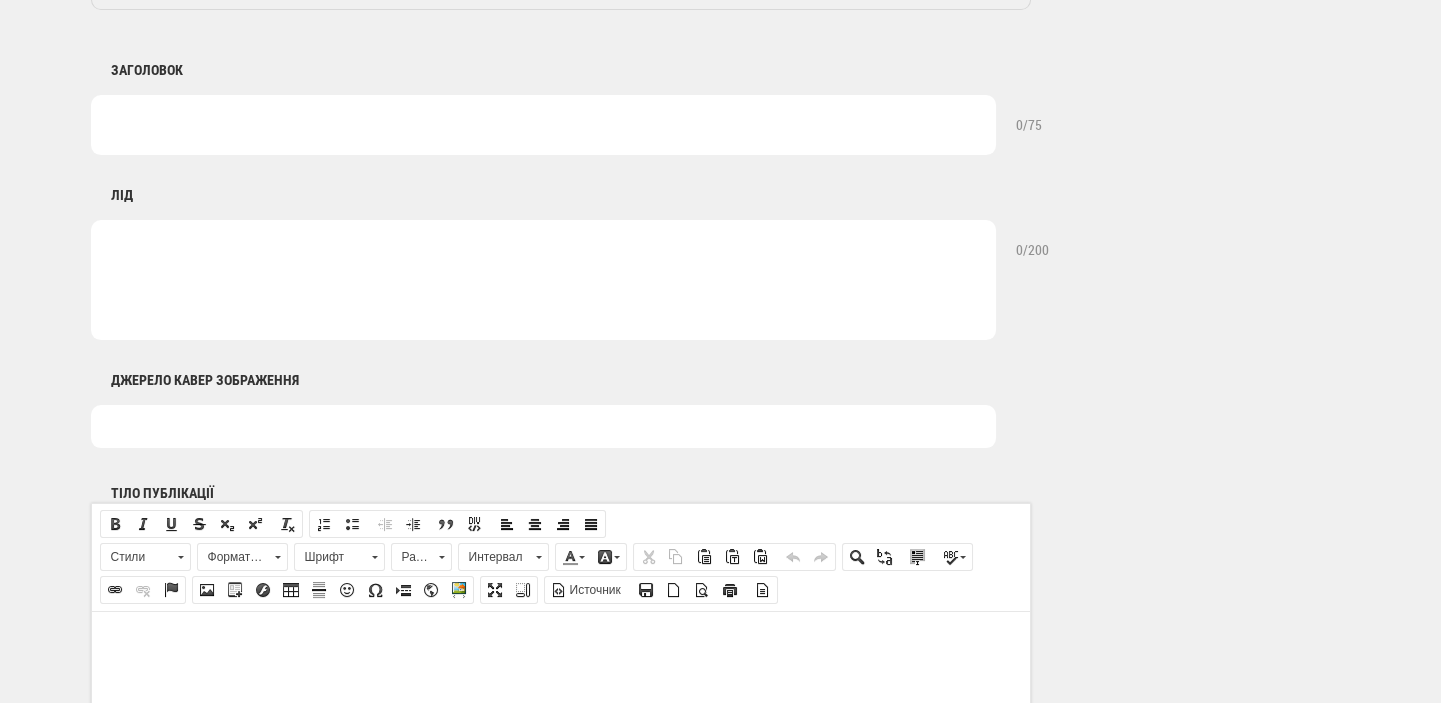 scroll, scrollTop: 848, scrollLeft: 0, axis: vertical 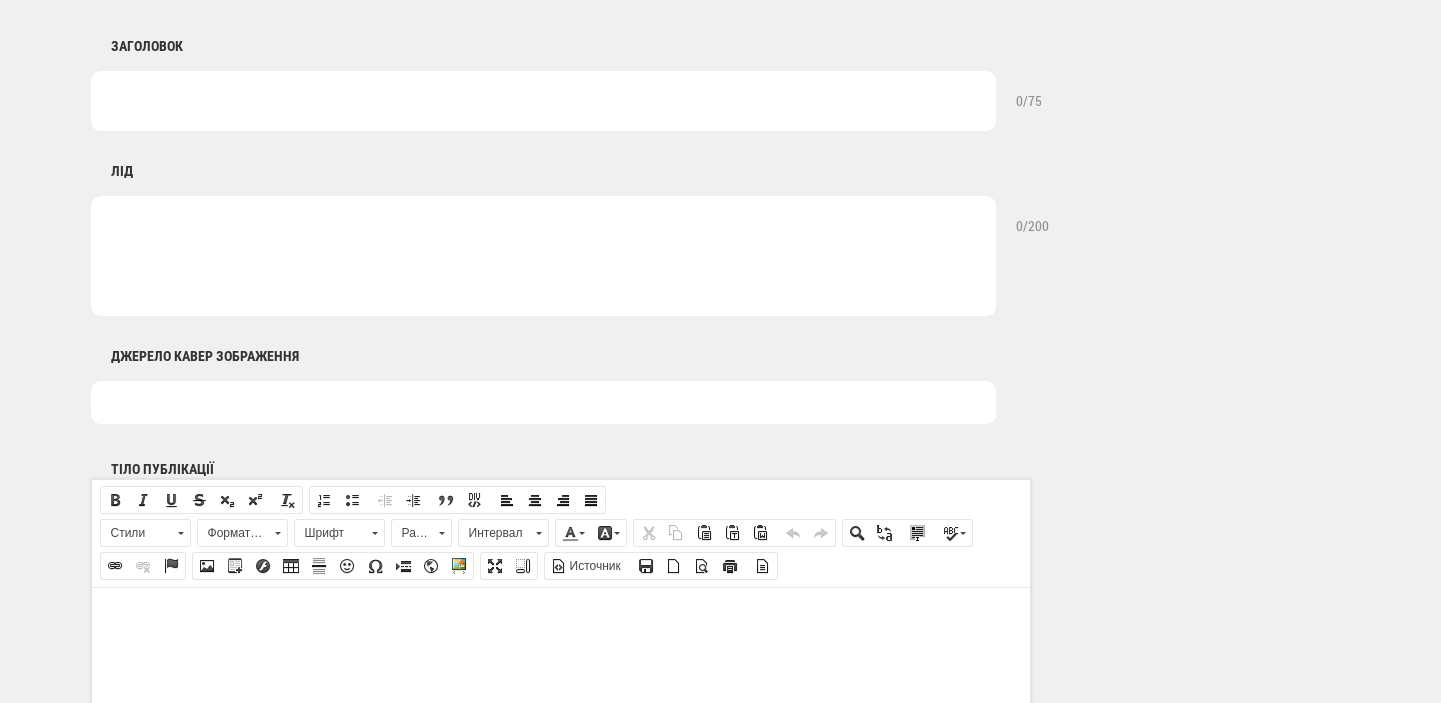click at bounding box center [543, 402] 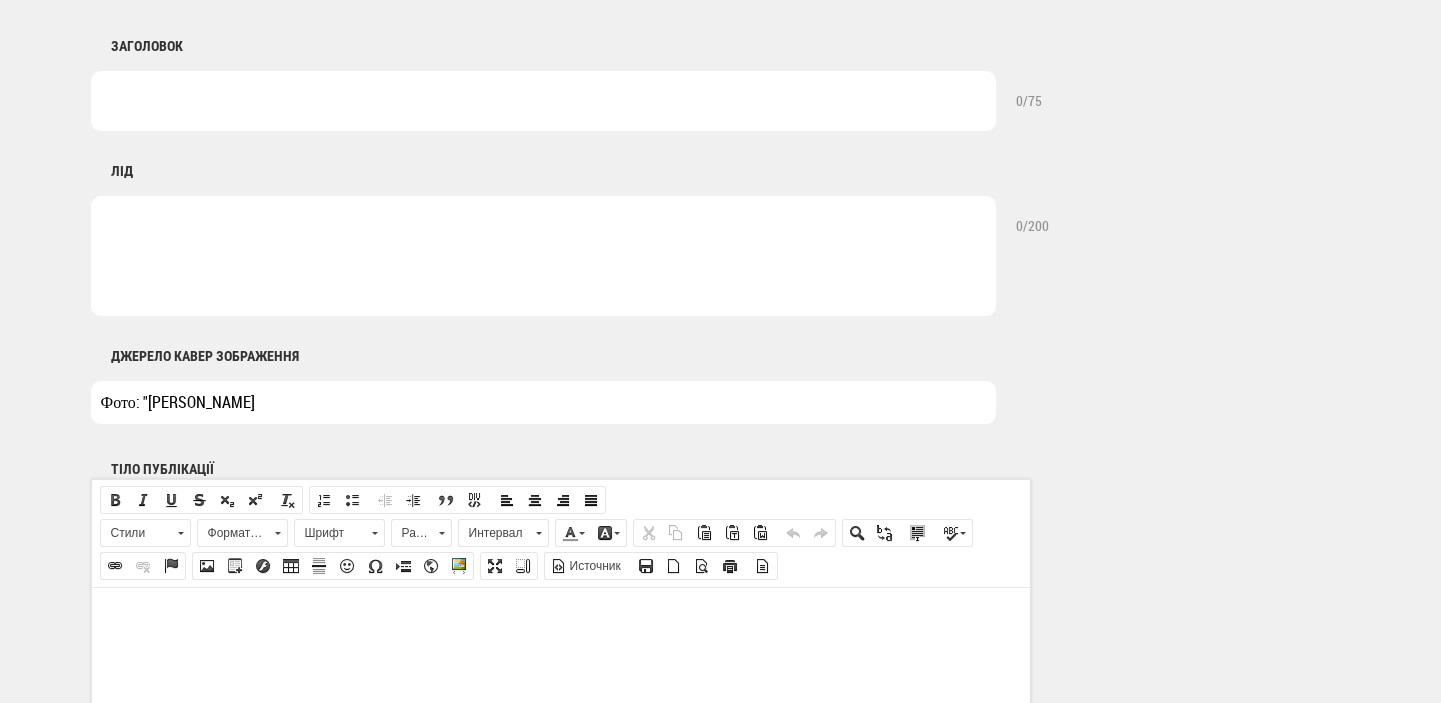 type on "Фото: "Нафтогаз України"" 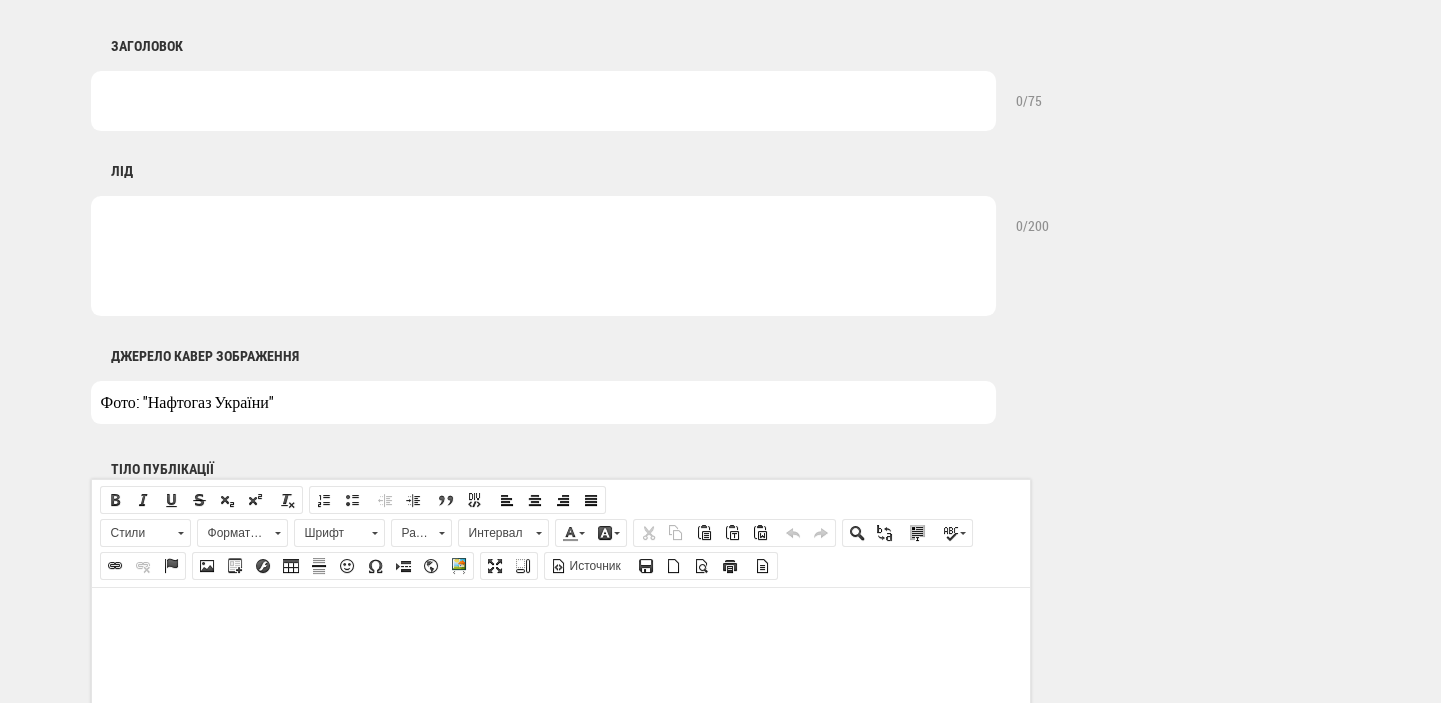 click at bounding box center (560, 617) 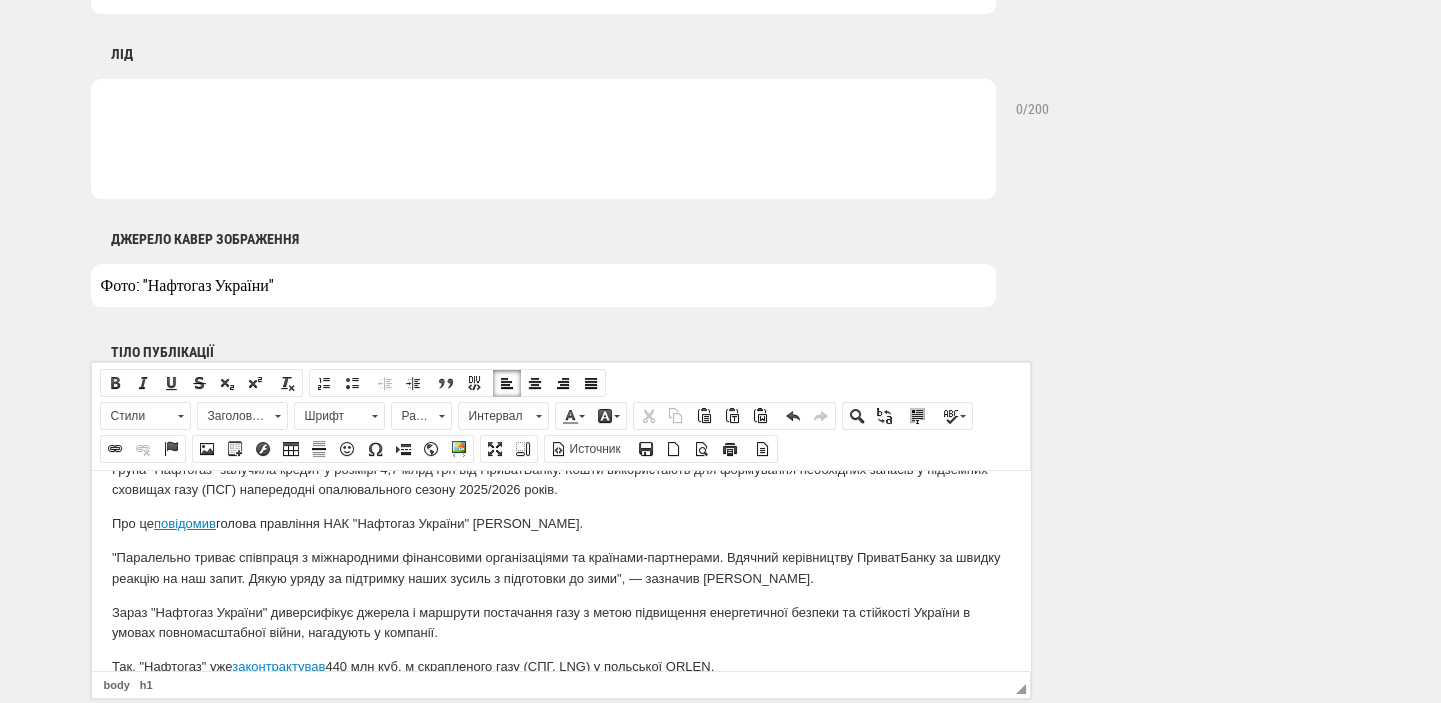 scroll, scrollTop: 0, scrollLeft: 0, axis: both 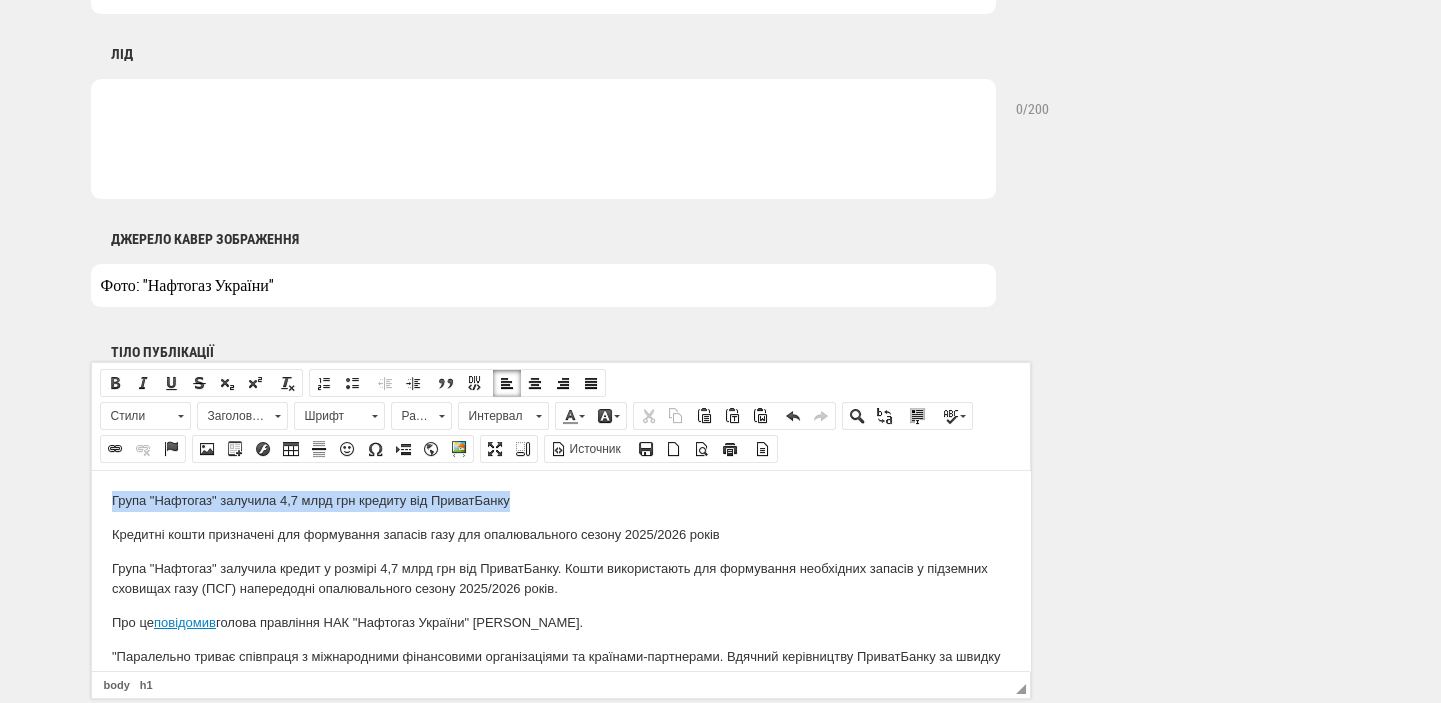 drag, startPoint x: 530, startPoint y: 500, endPoint x: 5, endPoint y: 492, distance: 525.061 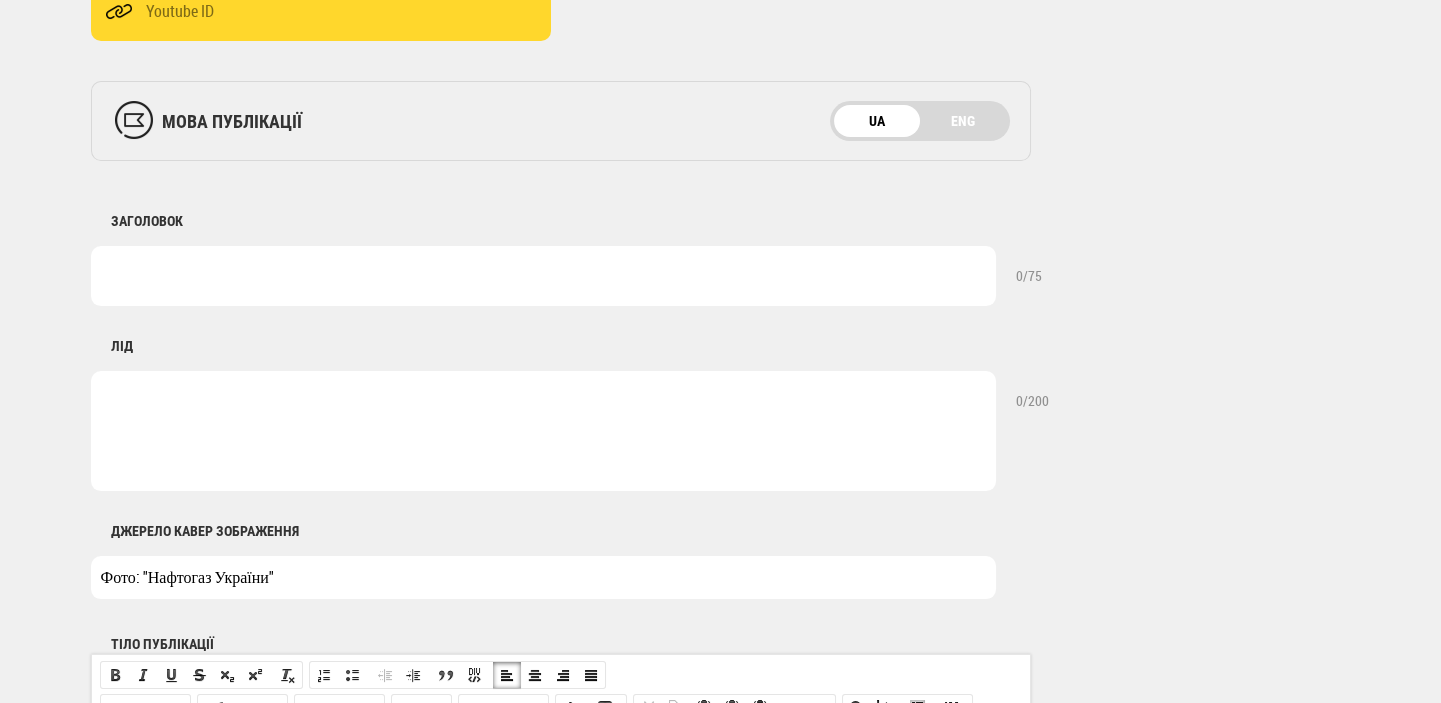 scroll, scrollTop: 541, scrollLeft: 0, axis: vertical 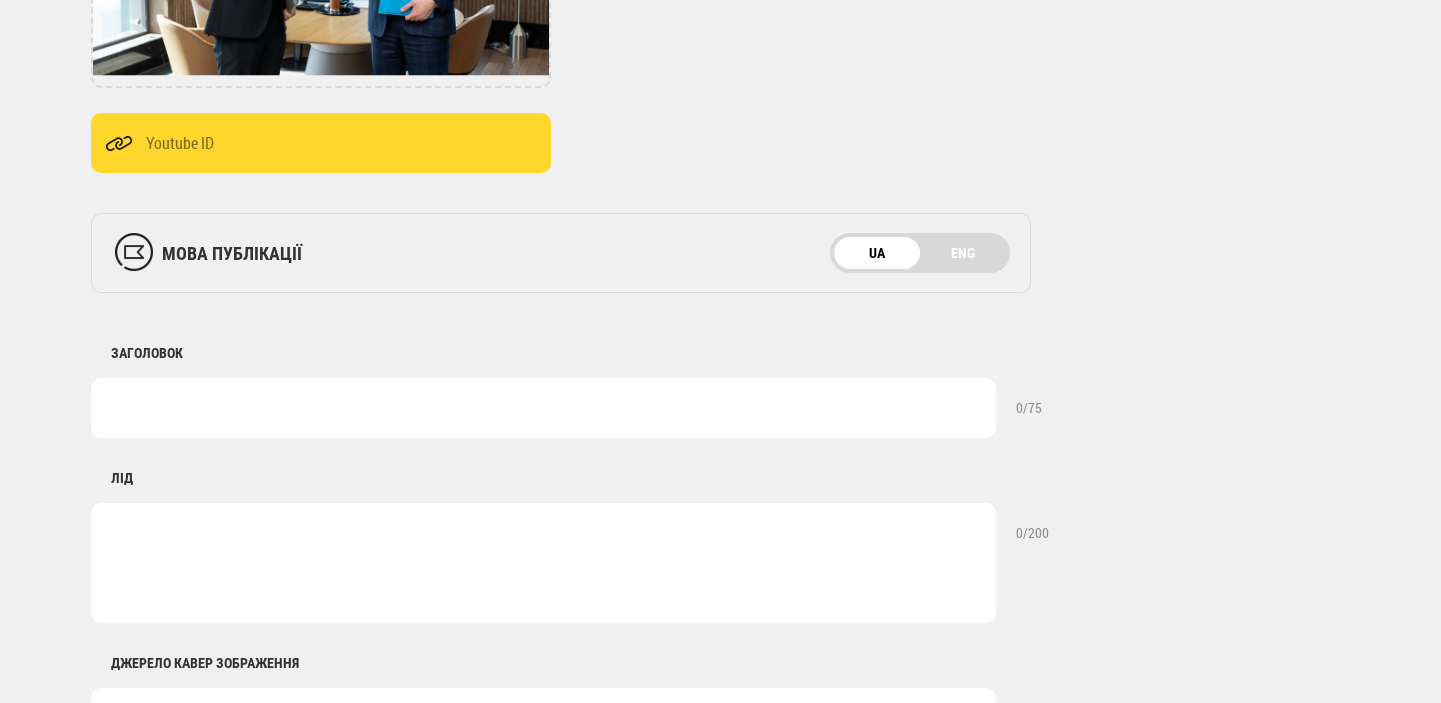 click at bounding box center (543, 408) 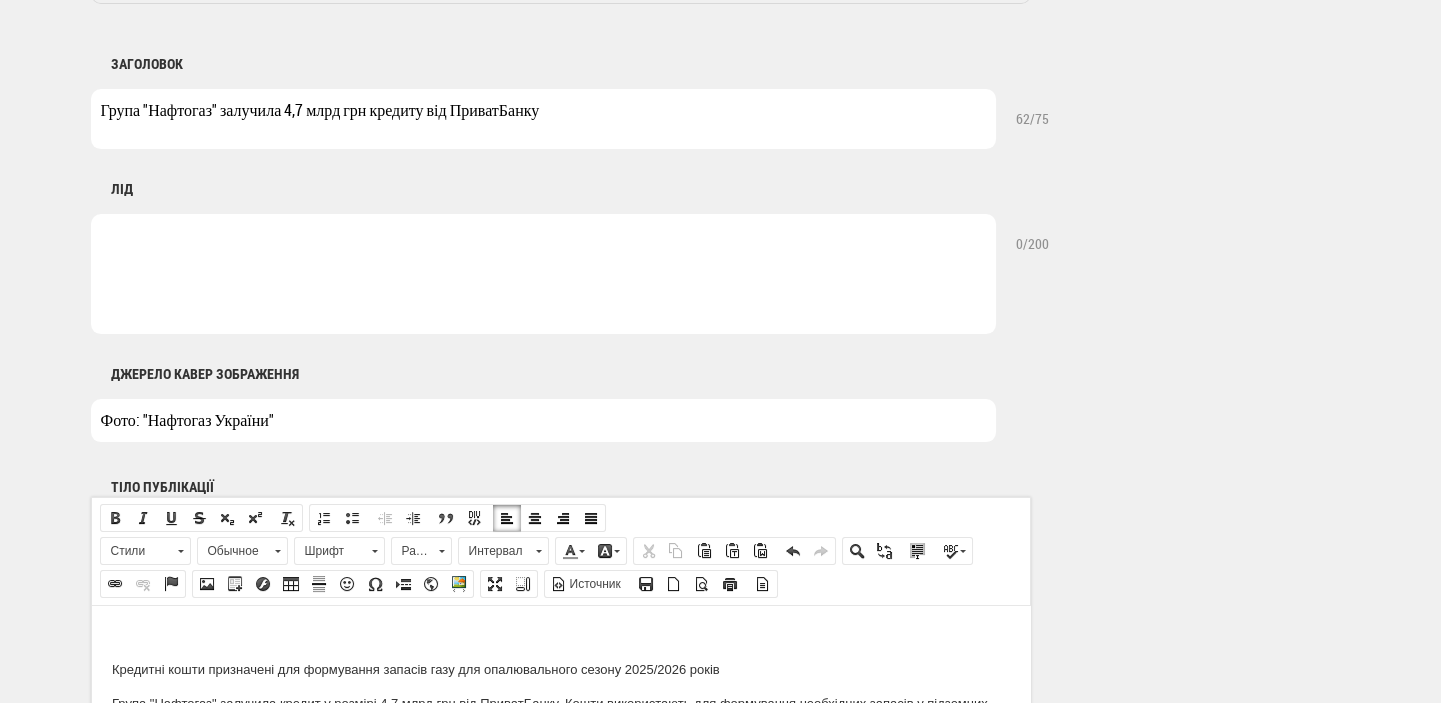 scroll, scrollTop: 965, scrollLeft: 0, axis: vertical 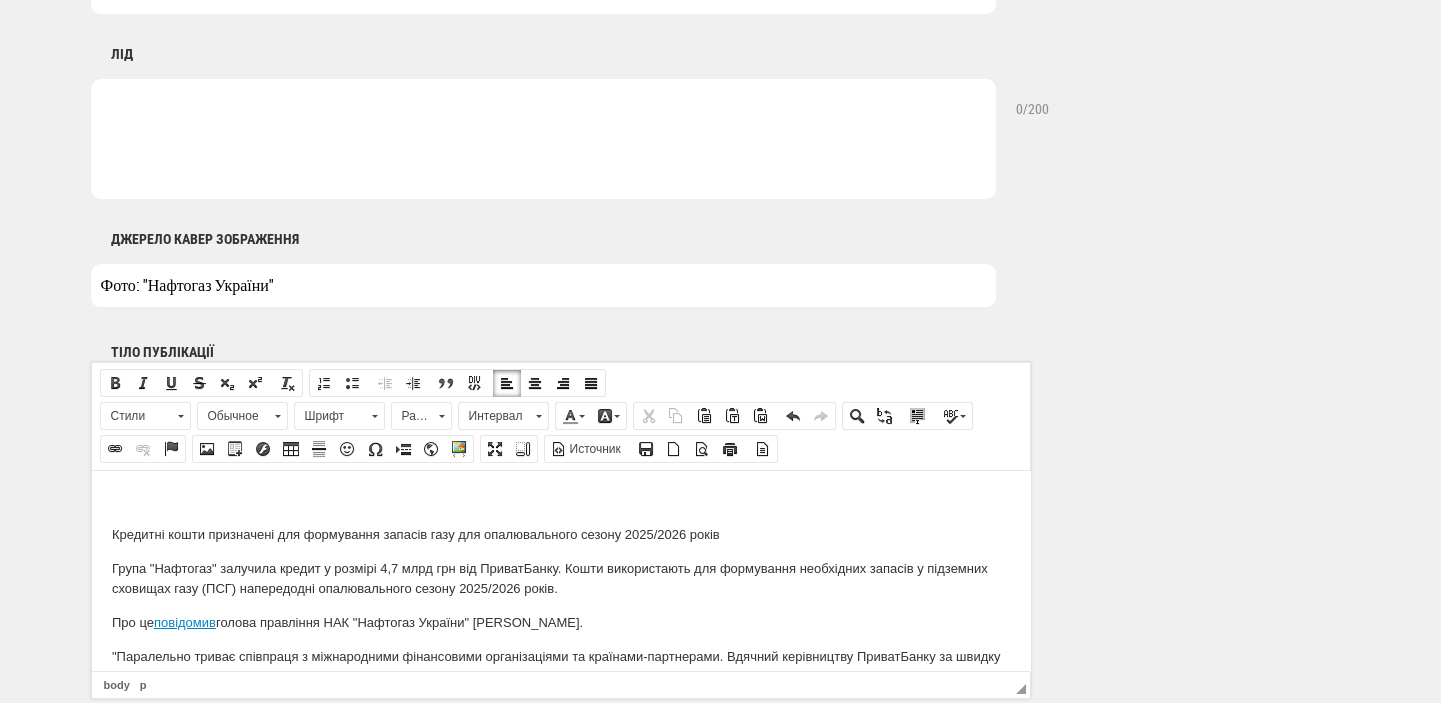 type on "Група "Нафтогаз" залучила 4,7 млрд грн кредиту від ПриватБанку" 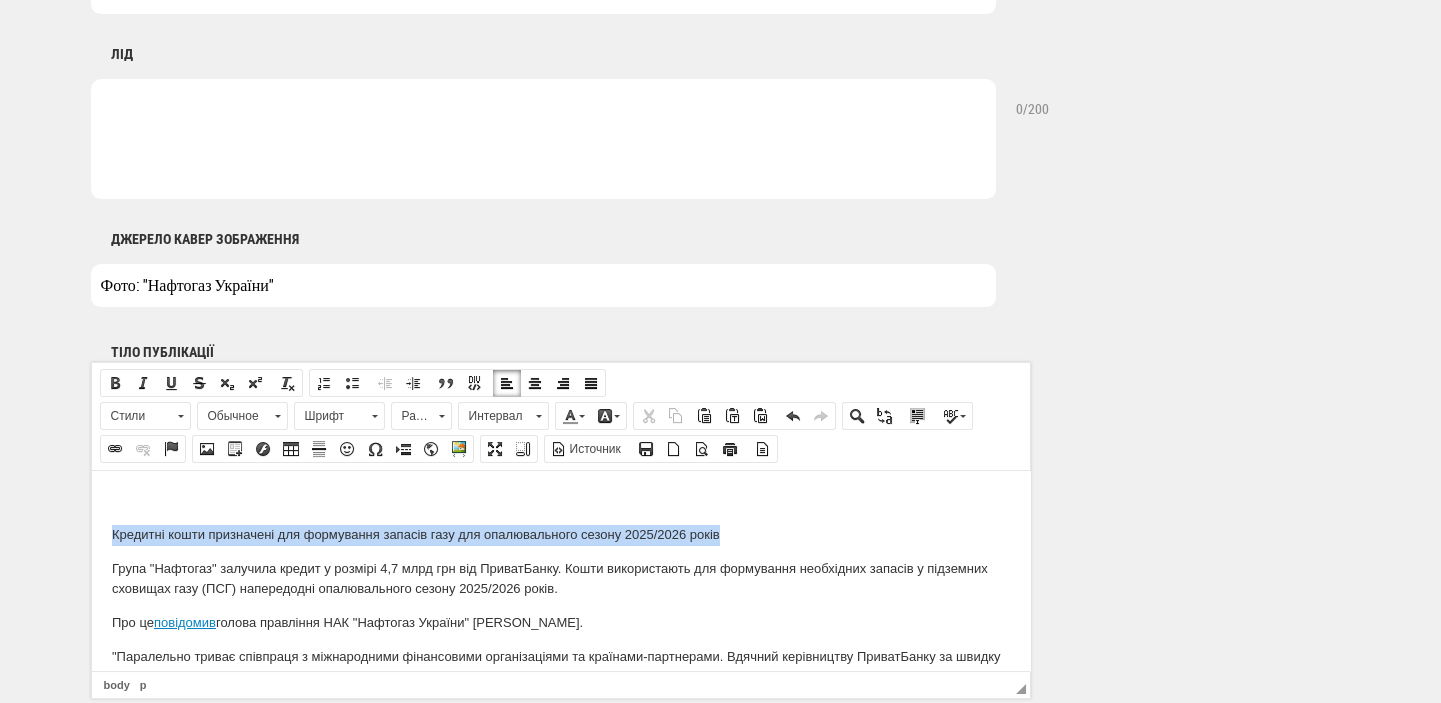 drag, startPoint x: 722, startPoint y: 528, endPoint x: 92, endPoint y: 528, distance: 630 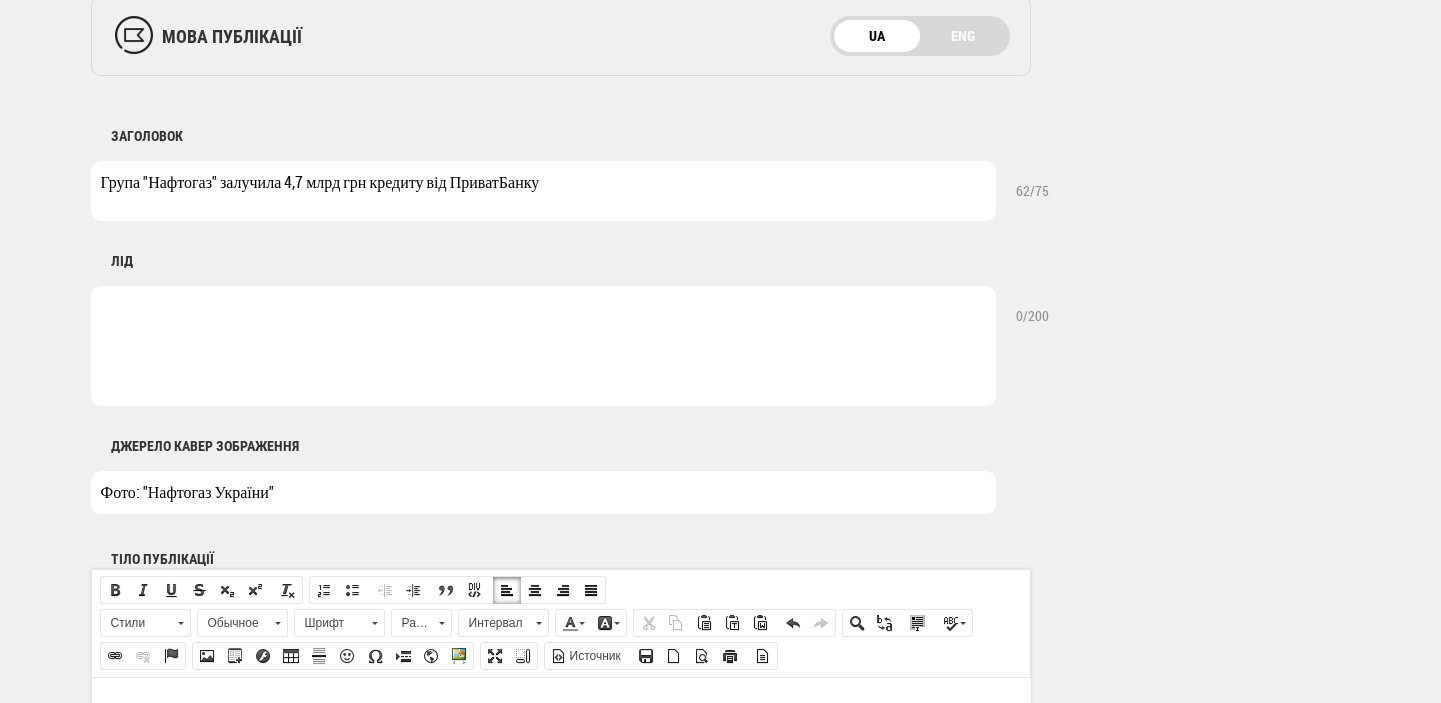 scroll, scrollTop: 753, scrollLeft: 0, axis: vertical 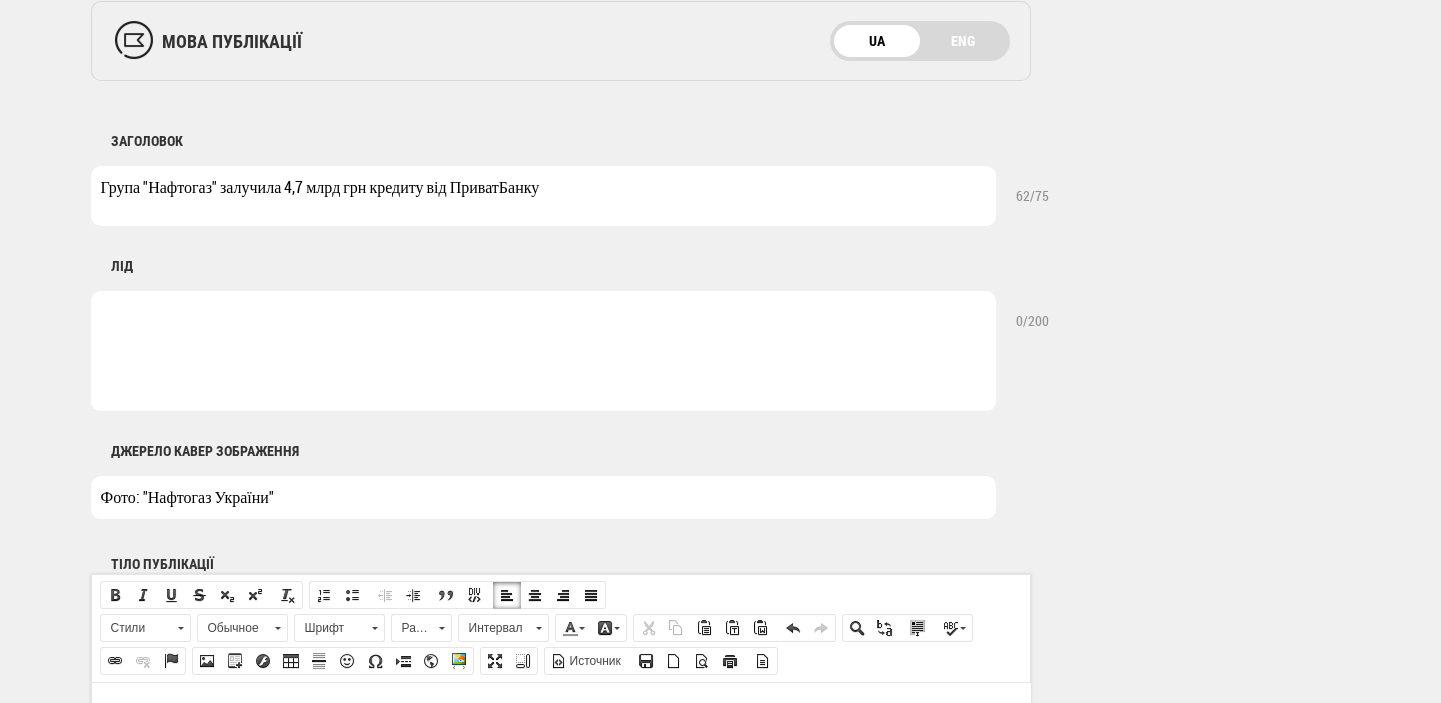 click at bounding box center [543, 351] 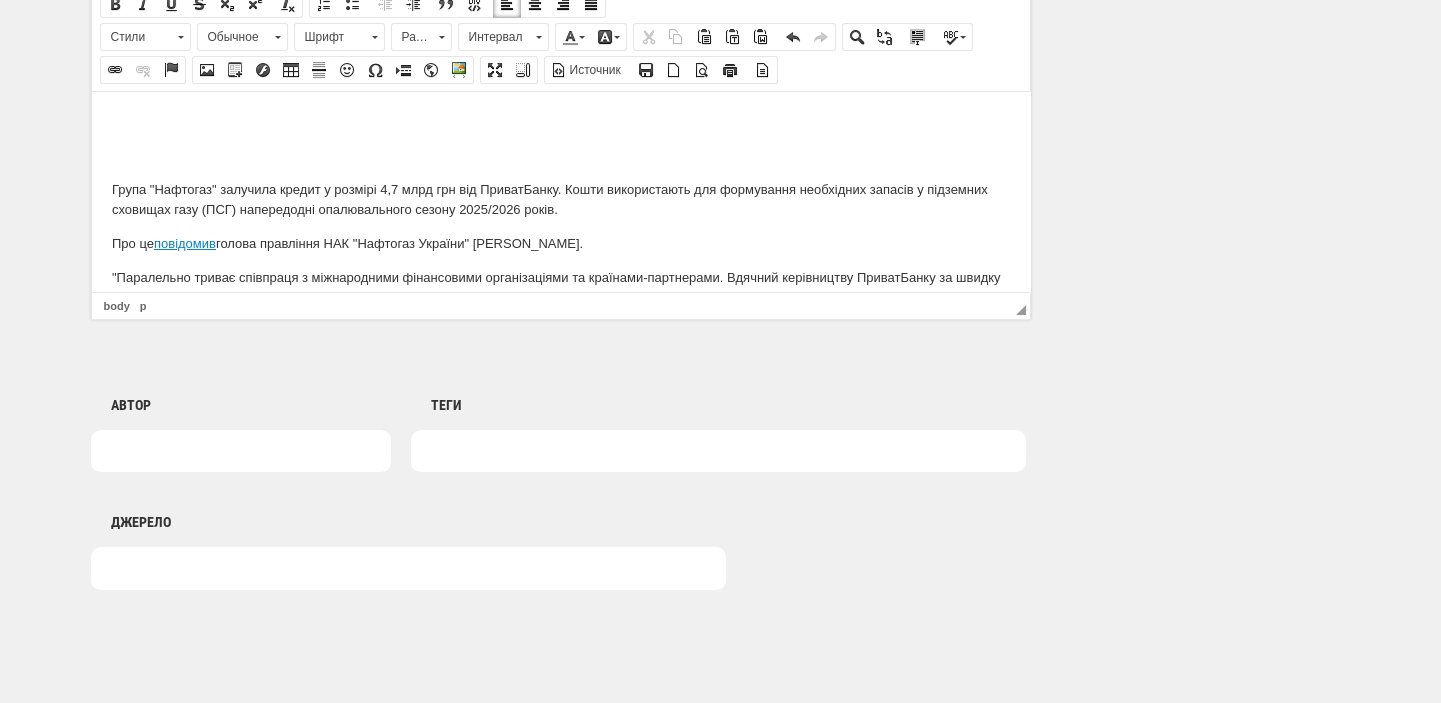 scroll, scrollTop: 1390, scrollLeft: 0, axis: vertical 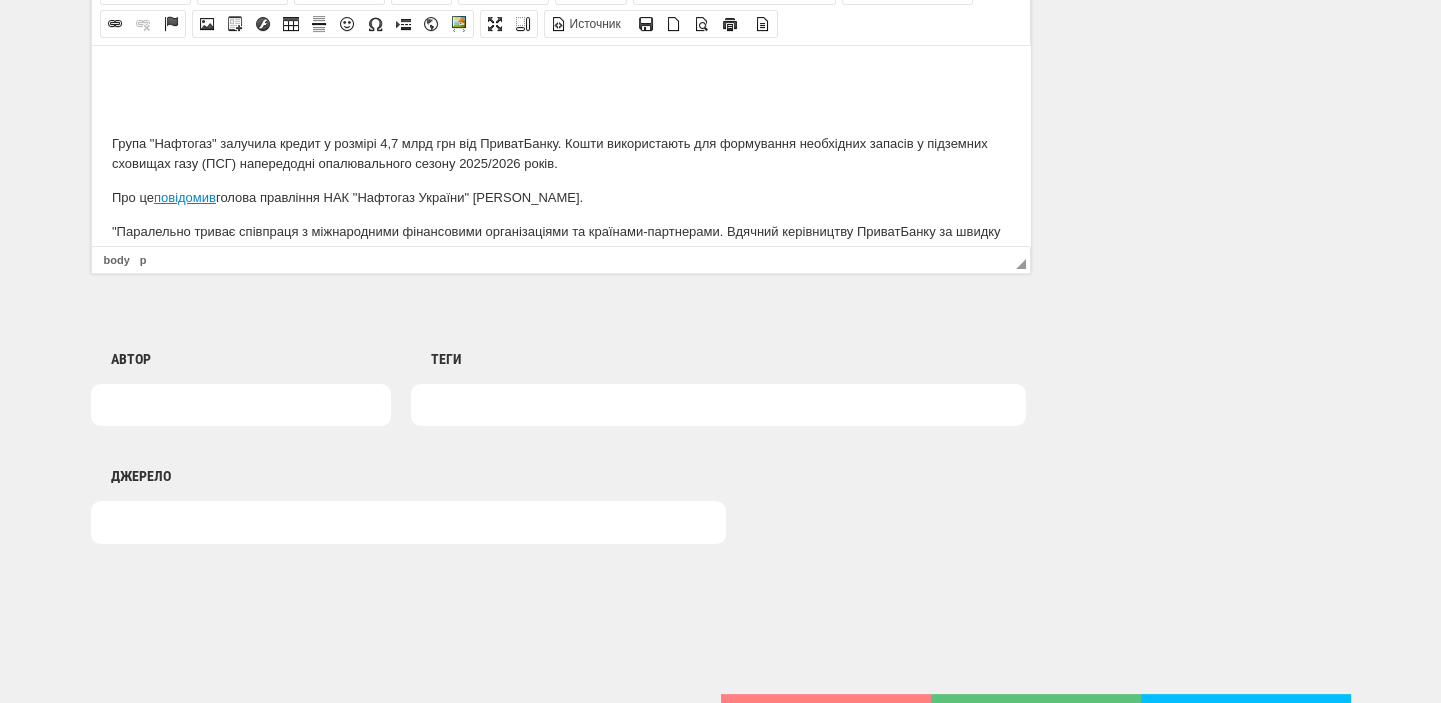 type on "Кредитні кошти призначені для формування запасів газу для опалювального сезону 2025/2026 років" 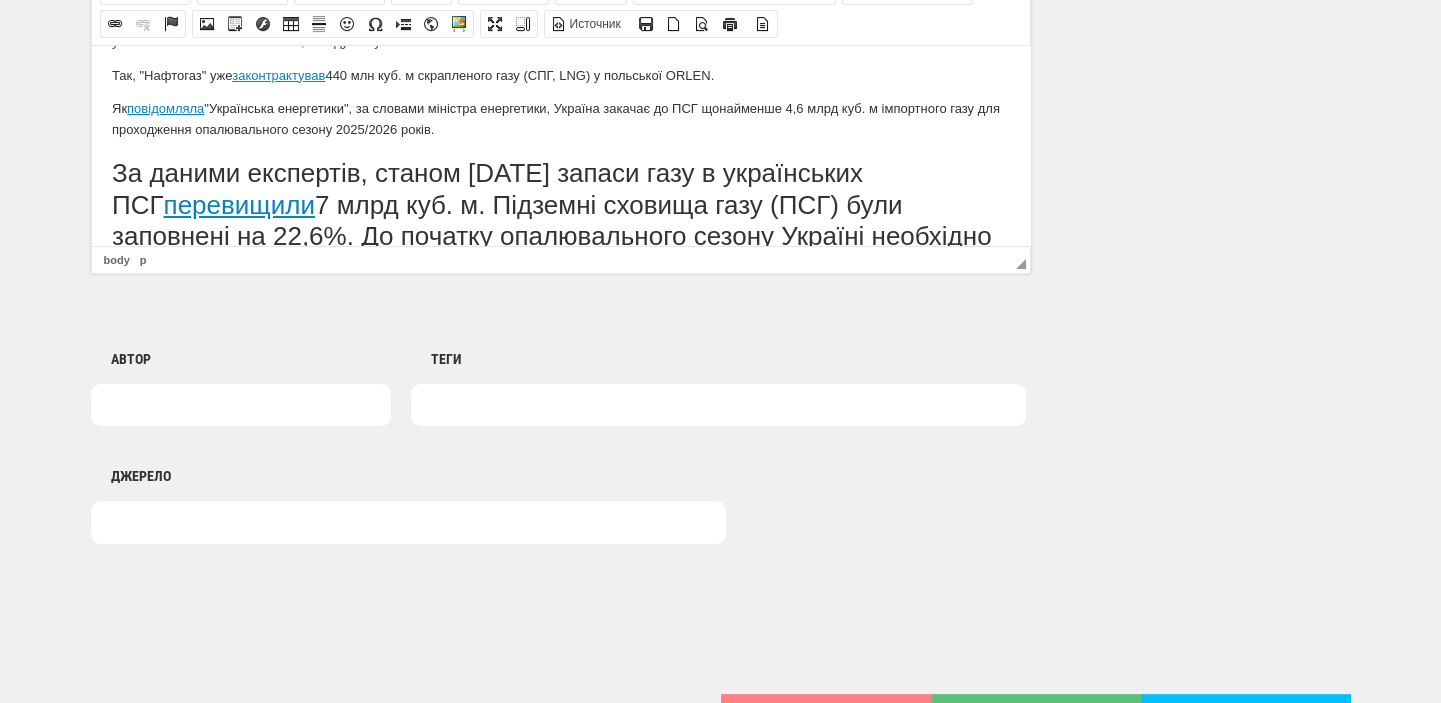scroll, scrollTop: 211, scrollLeft: 0, axis: vertical 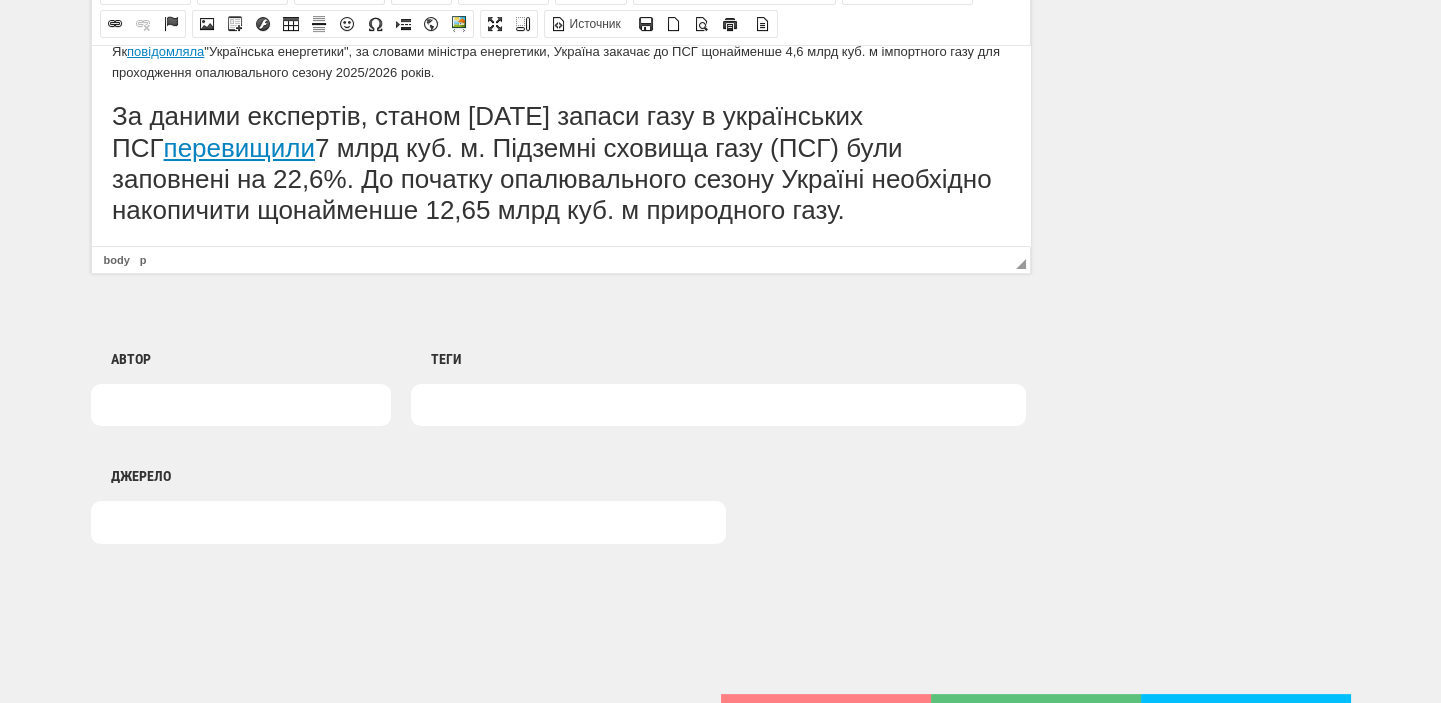 drag, startPoint x: 114, startPoint y: 158, endPoint x: 638, endPoint y: 229, distance: 528.7882 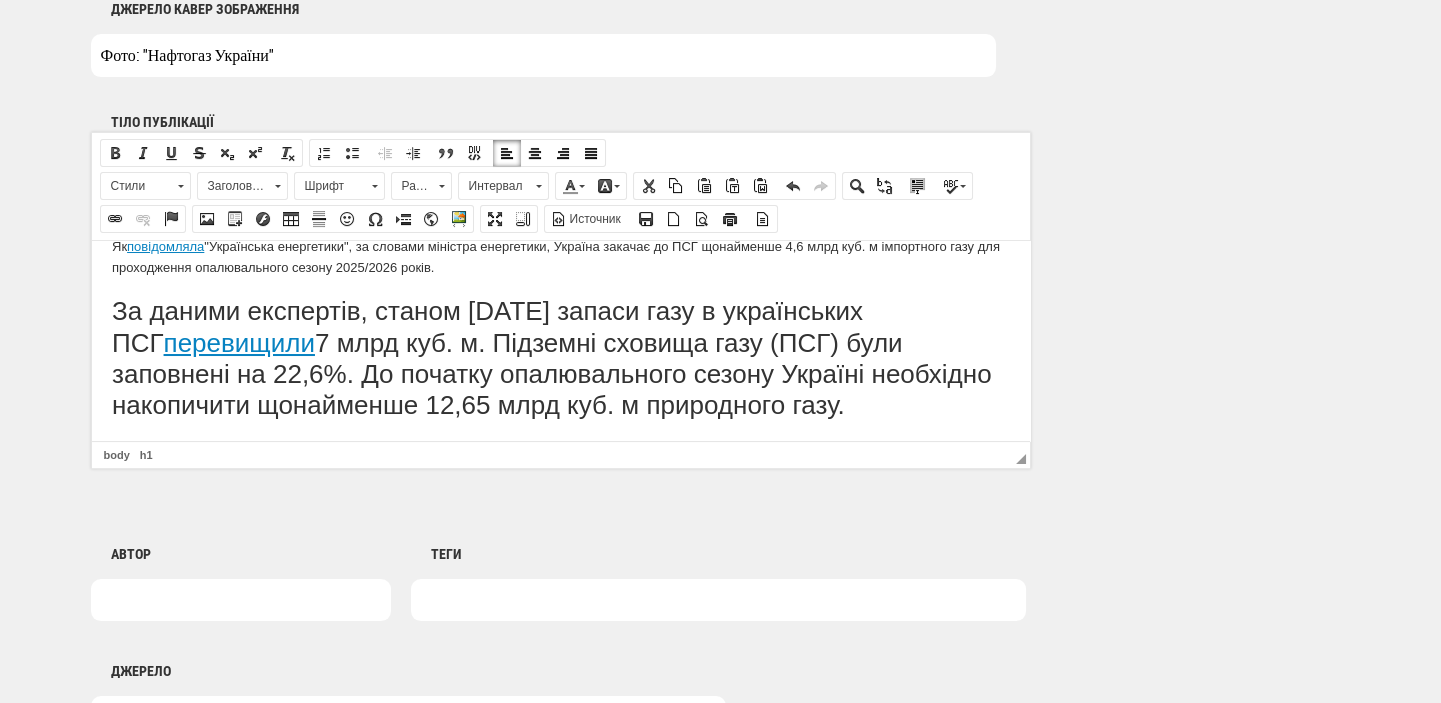 scroll, scrollTop: 1178, scrollLeft: 0, axis: vertical 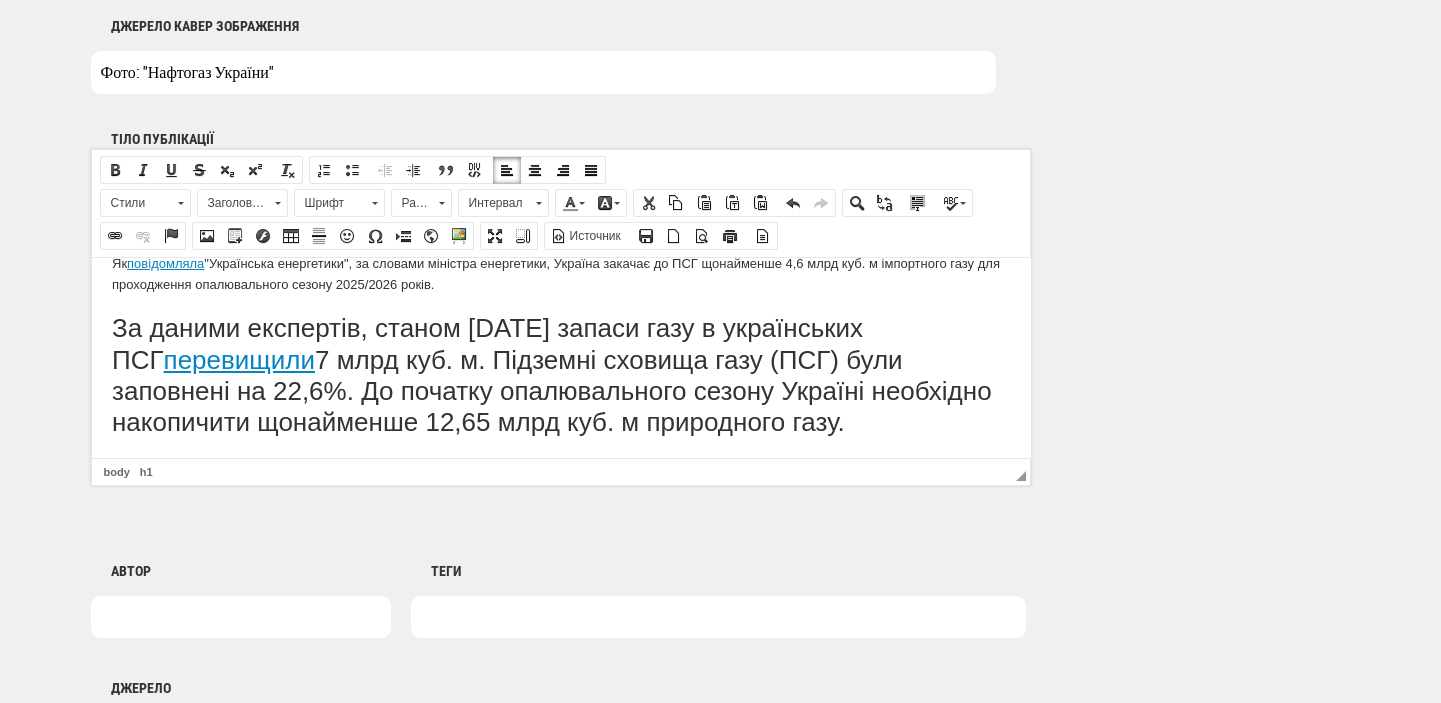 click on "Заголовок 1" at bounding box center (233, 203) 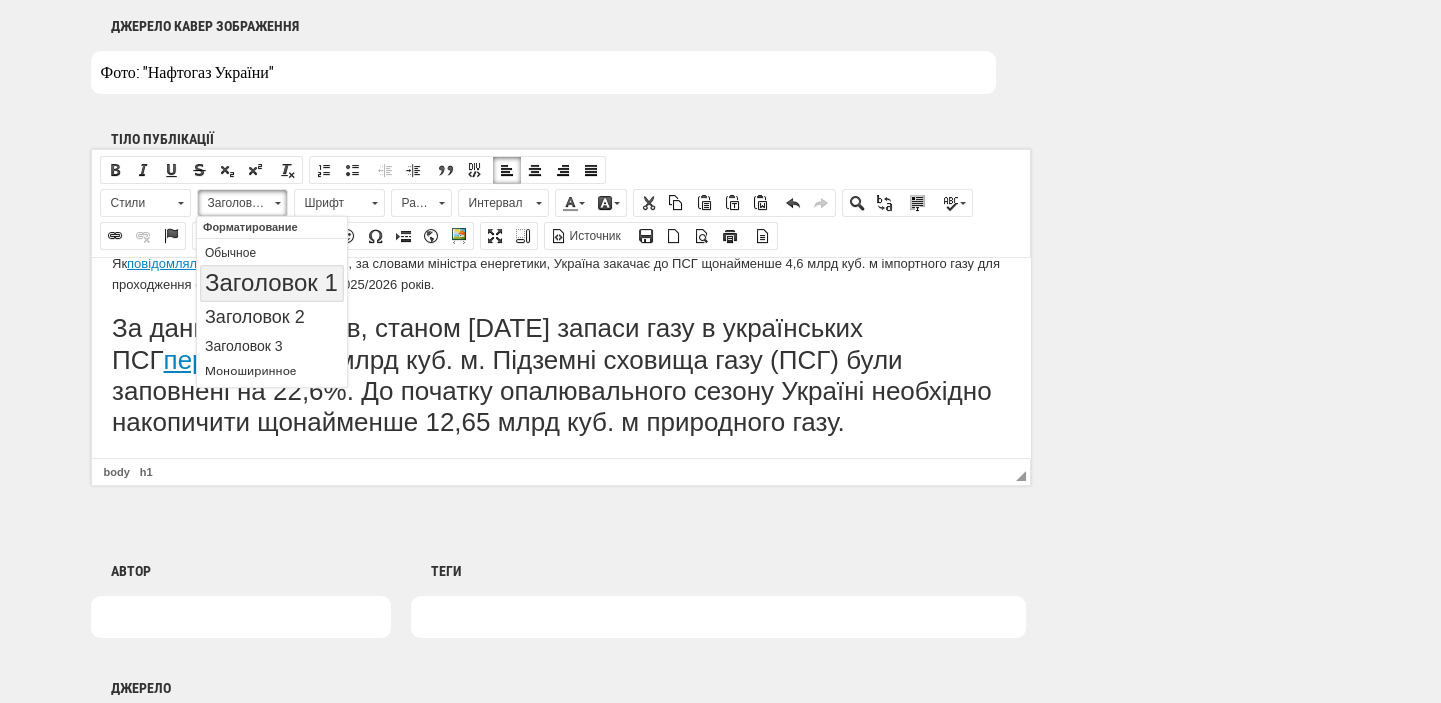 scroll, scrollTop: 0, scrollLeft: 0, axis: both 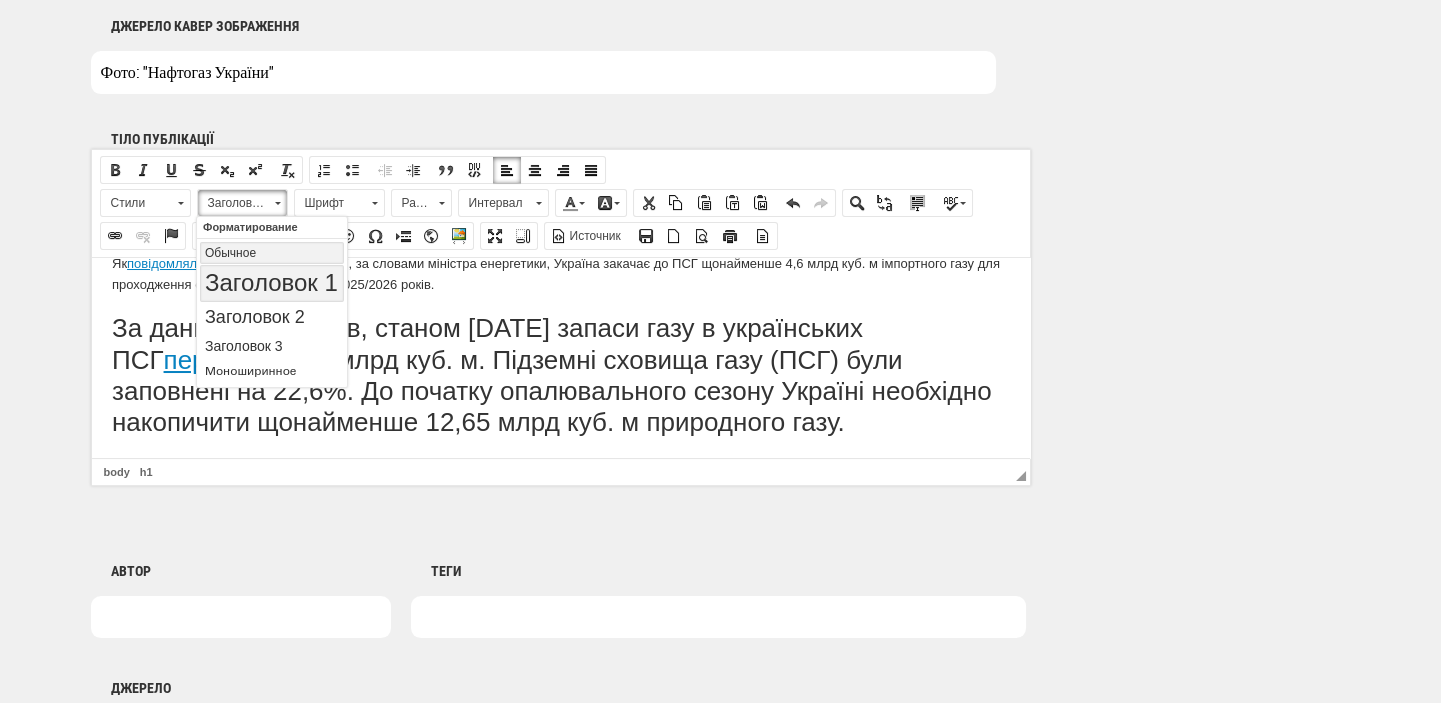 drag, startPoint x: 238, startPoint y: 248, endPoint x: 446, endPoint y: 469, distance: 303.48807 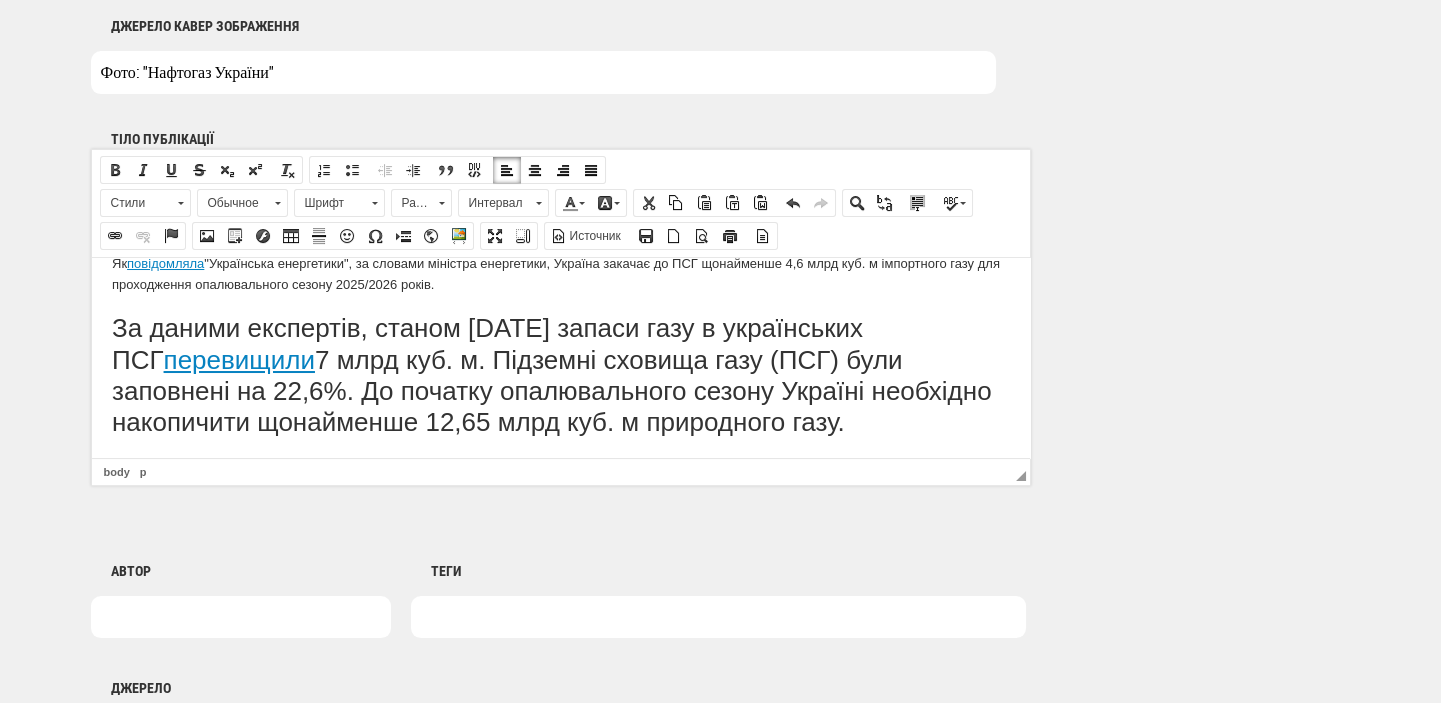 scroll, scrollTop: 167, scrollLeft: 0, axis: vertical 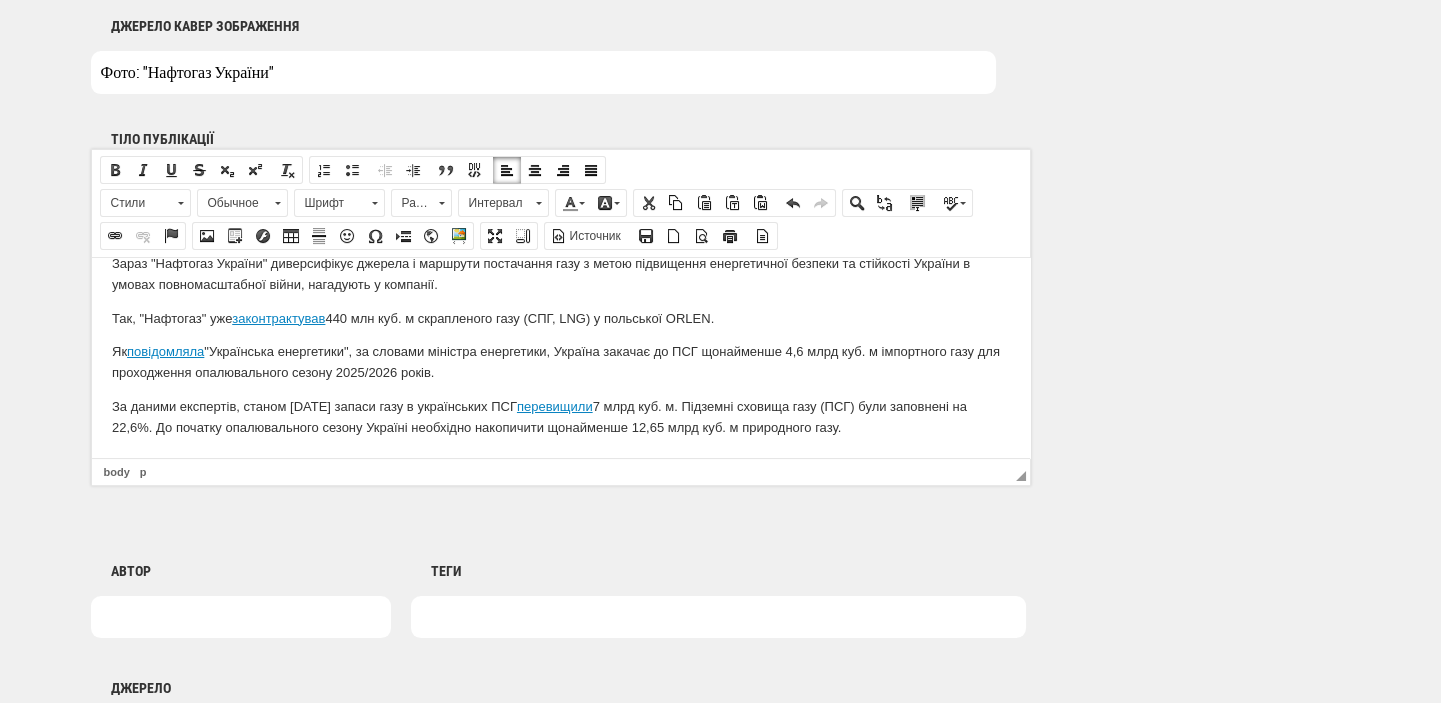 click on "Група "Нафтогаз" залучила кредит у розмірі 4,7 млрд грн від ПриватБанку. Кошти використають для формування необхідних запасів у підземних сховищах газу (ПСГ) напередодні опалювального сезону 2025/2026 років. Про це  повідомив  голова правління НАК "Нафтогаз України" Сергій Корецький. "Паралельно триває співпраця з міжнародними фінансовими організаціями та країнами-партнерами. Вдячний керівництву ПриватБанку за швидку реакцію на наш запит. Дякую уряду за підтримку наших зусиль з підготовки до зими", — зазначив Сергій Корецький. Так, "Нафтогаз" уже  Як" at bounding box center (560, 274) 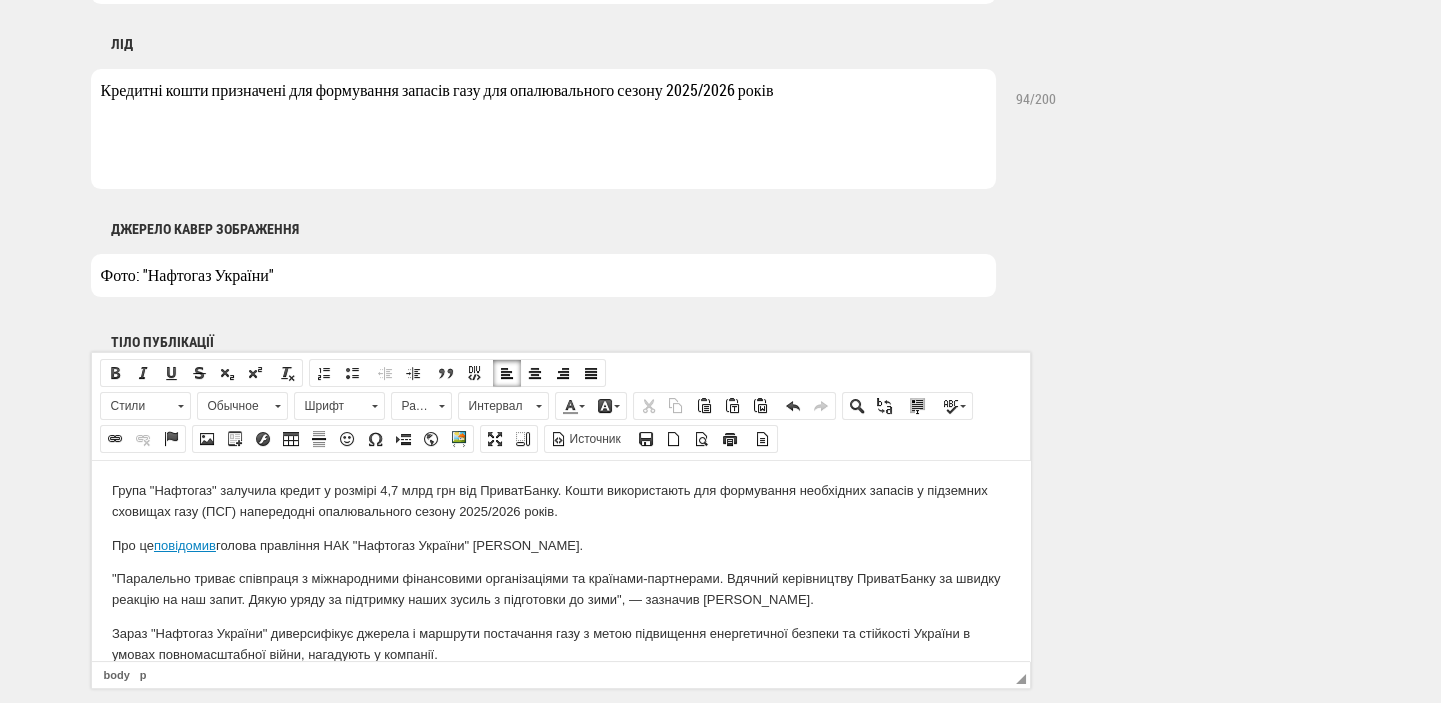 scroll, scrollTop: 1178, scrollLeft: 0, axis: vertical 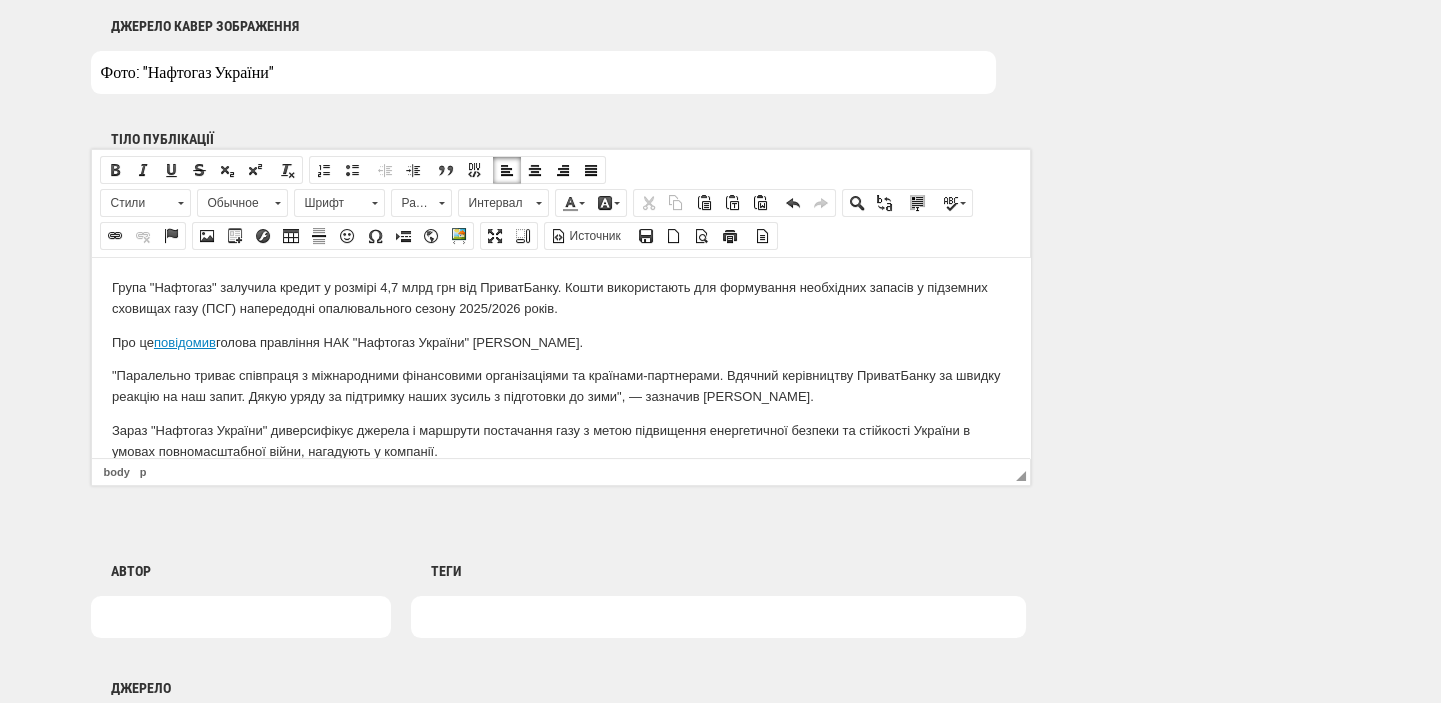 click on "Група "Нафтогаз" залучила кредит у розмірі 4,7 млрд грн від ПриватБанку. Кошти використають для формування необхідних запасів у підземних сховищах газу (ПСГ) напередодні опалювального сезону 2025/2026 років." at bounding box center (560, 298) 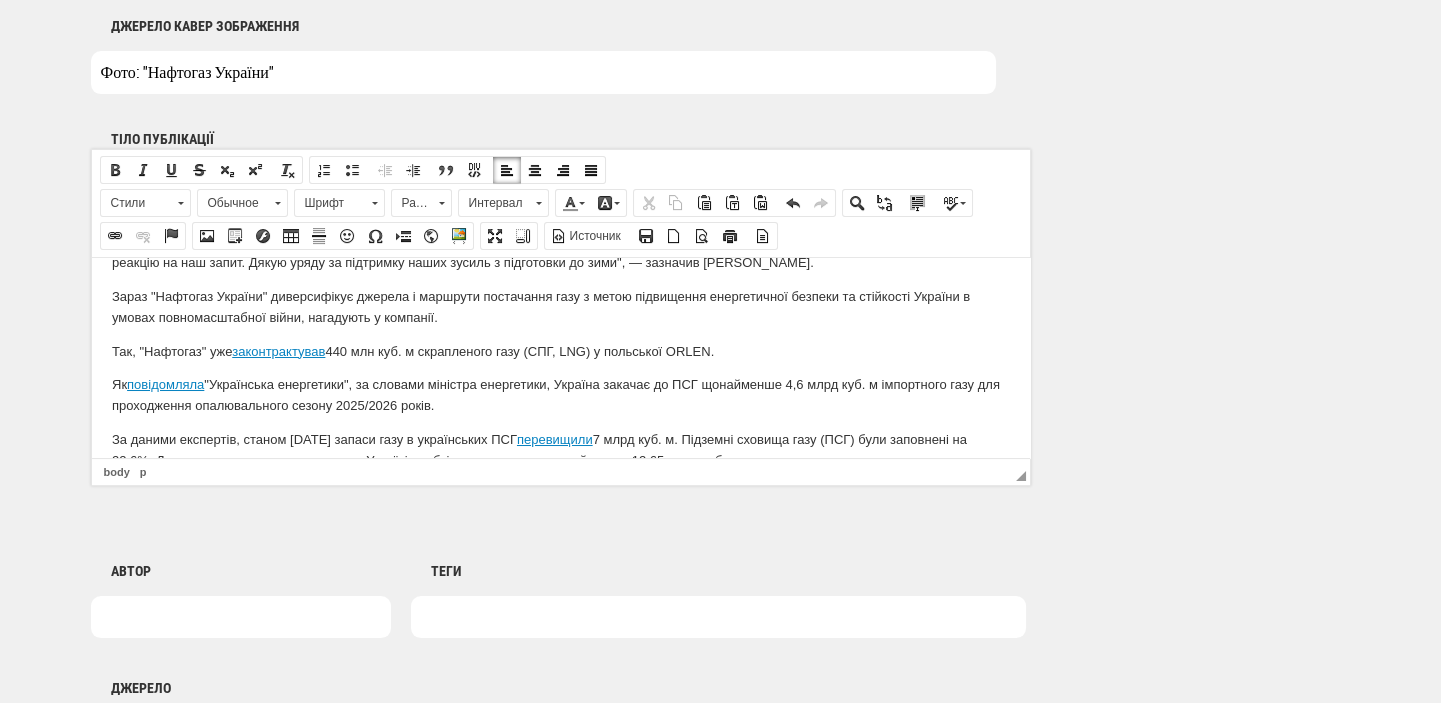 scroll, scrollTop: 167, scrollLeft: 0, axis: vertical 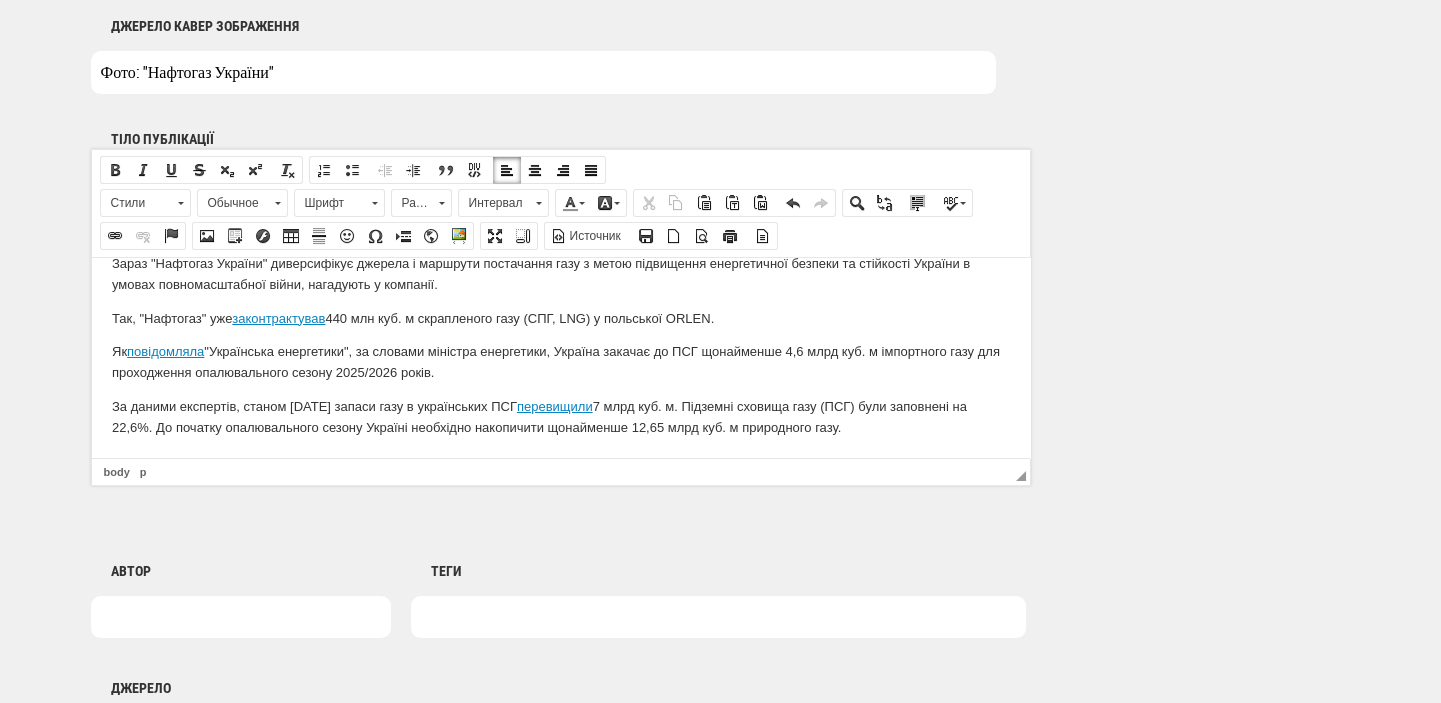 click on "Зараз "Нафтогаз України" диверсифікує джерела і маршрути постачання газу з метою підвищення енергетичної безпеки та стійкості України в умовах повномасштабної війни, нагадують у компанії." at bounding box center [560, 274] 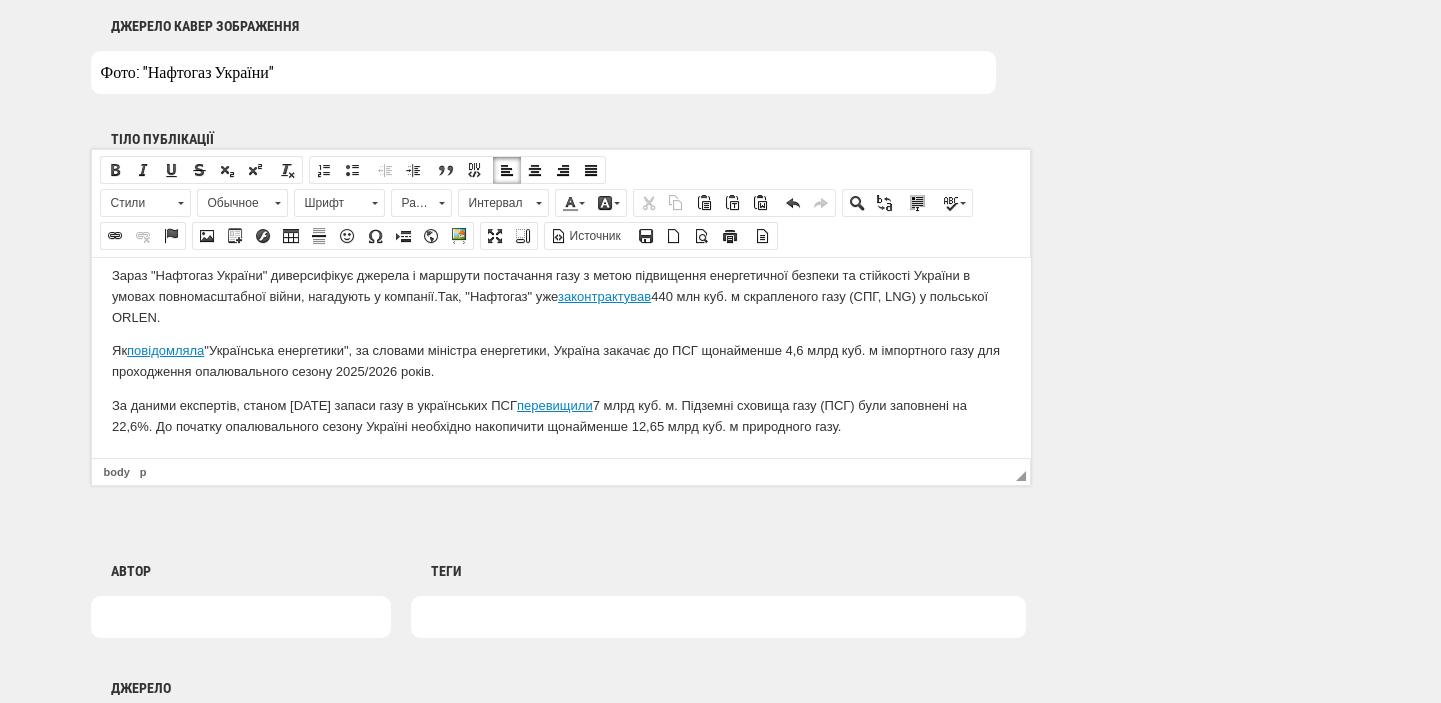 scroll, scrollTop: 154, scrollLeft: 0, axis: vertical 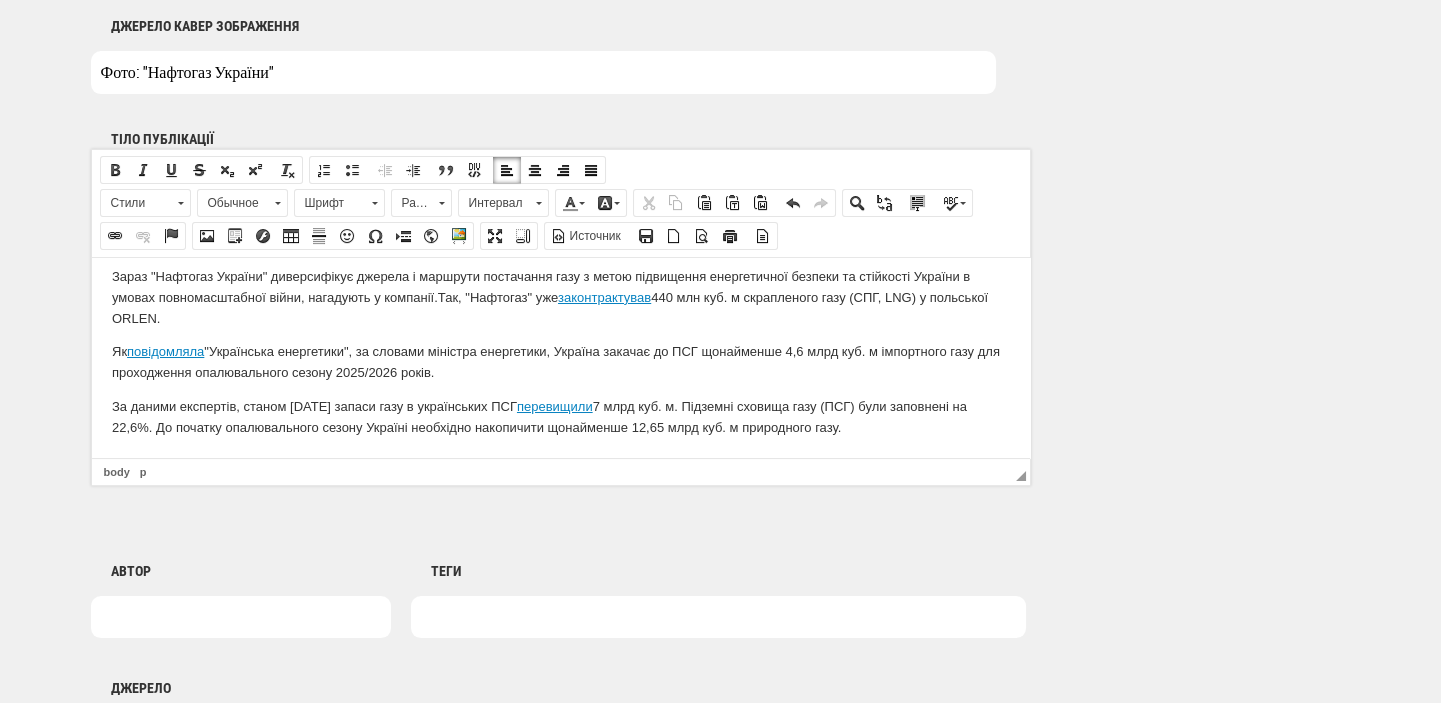 type 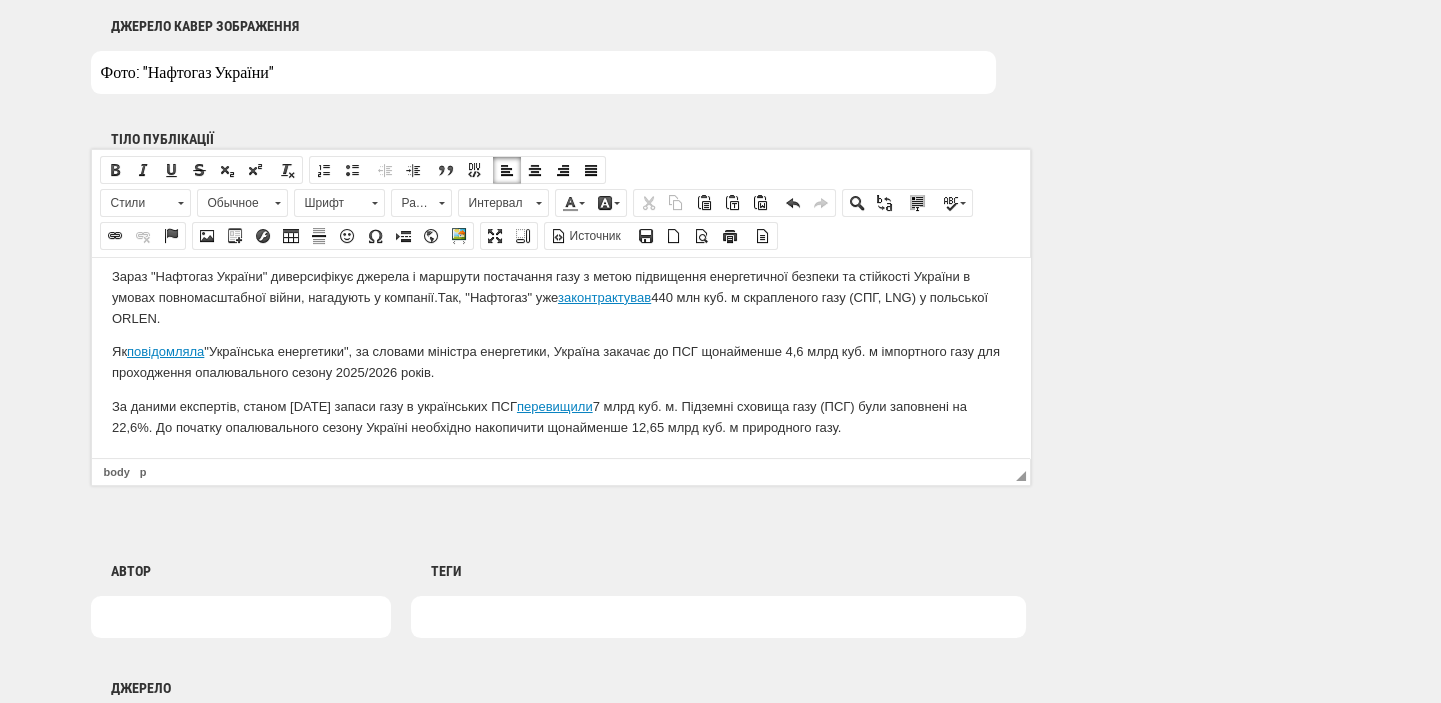 scroll, scrollTop: 1390, scrollLeft: 0, axis: vertical 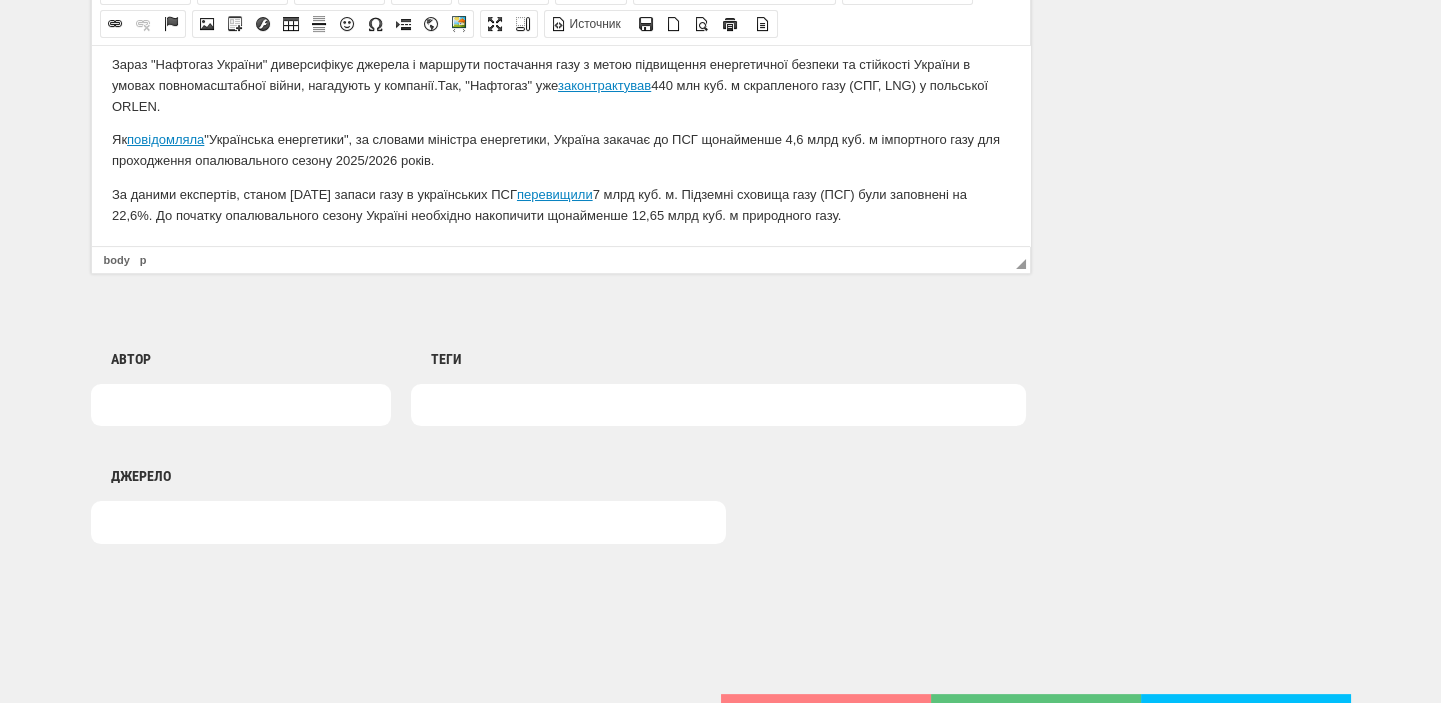 drag, startPoint x: 491, startPoint y: 435, endPoint x: 509, endPoint y: 426, distance: 20.12461 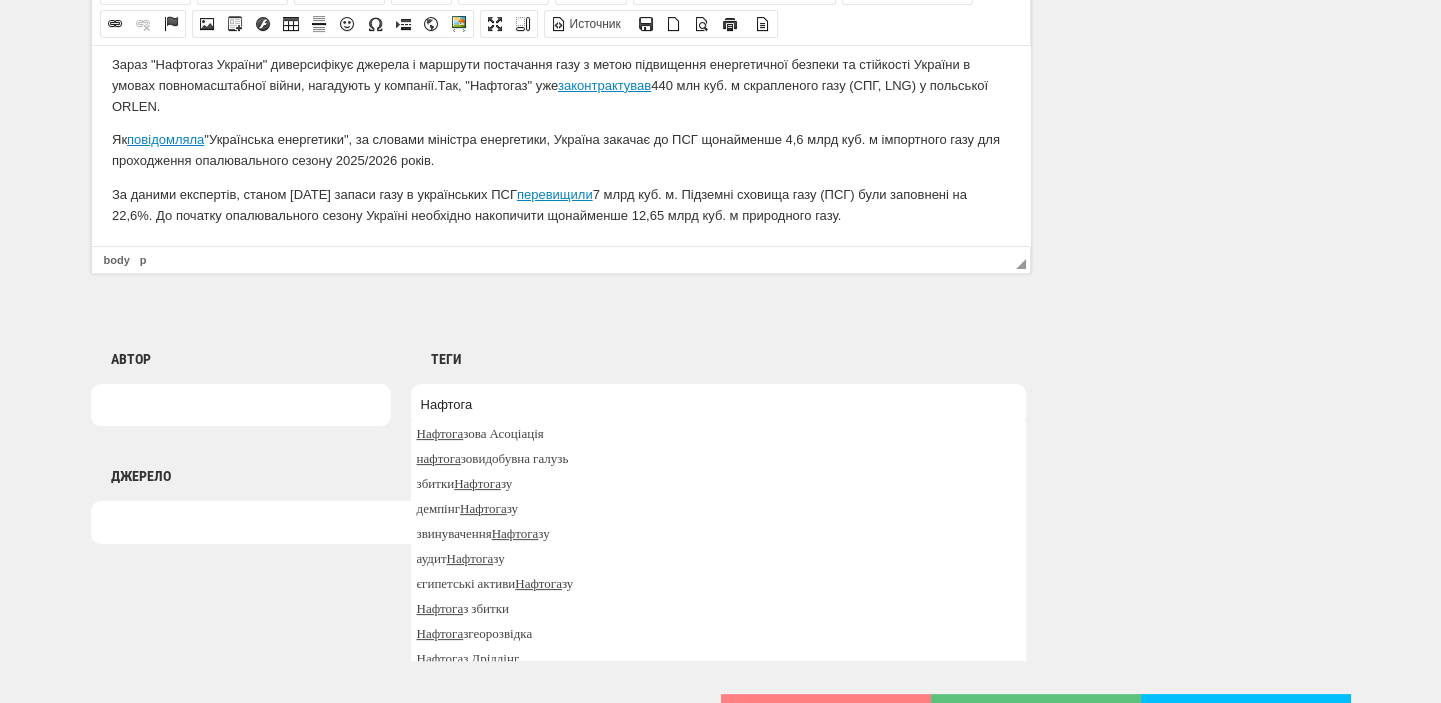 scroll, scrollTop: 1469, scrollLeft: 0, axis: vertical 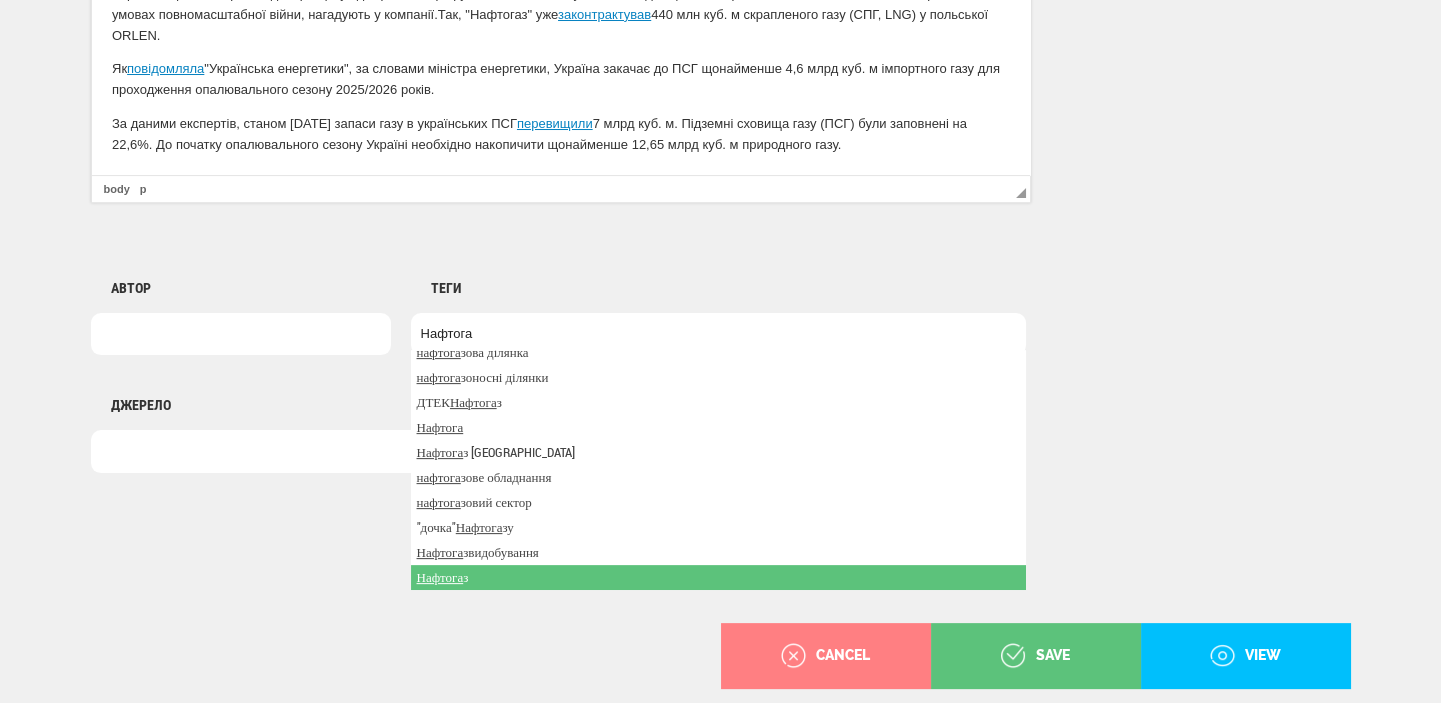 type on "Нафтога" 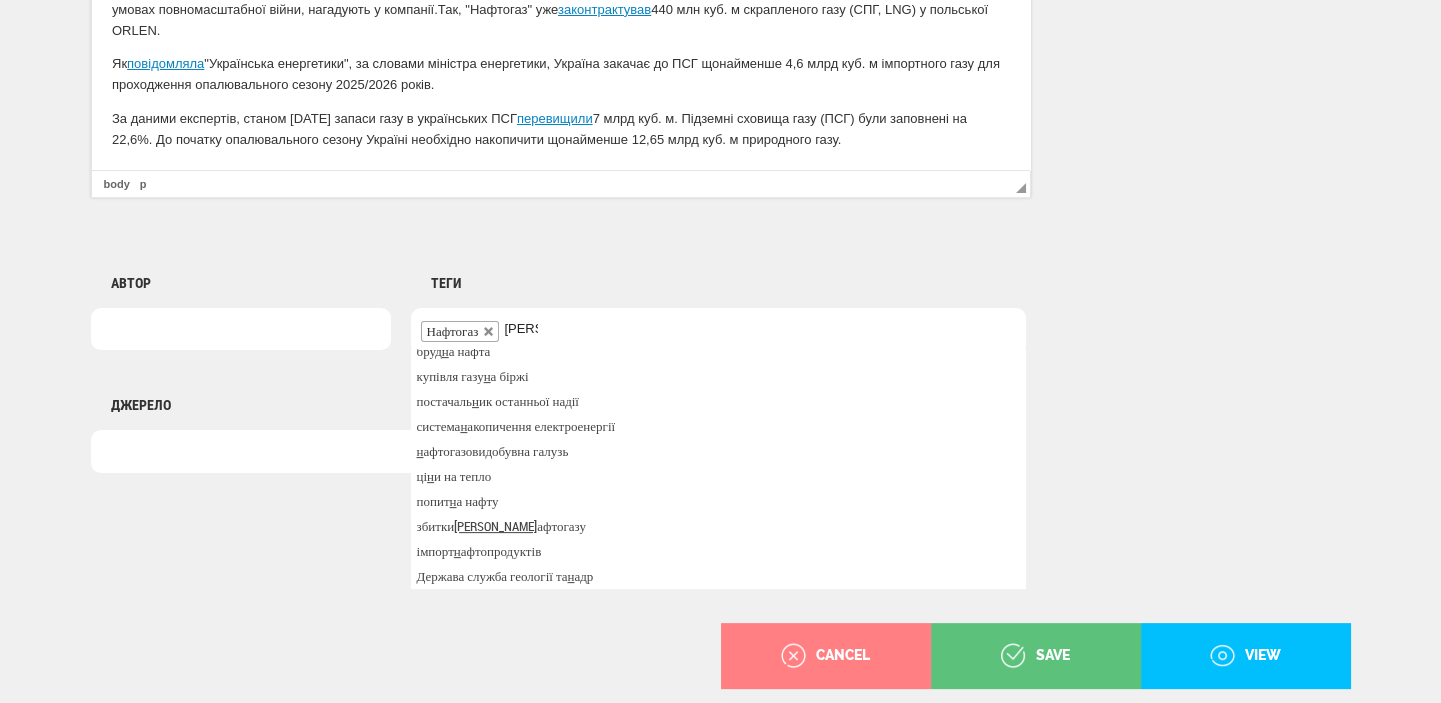 scroll, scrollTop: 0, scrollLeft: 0, axis: both 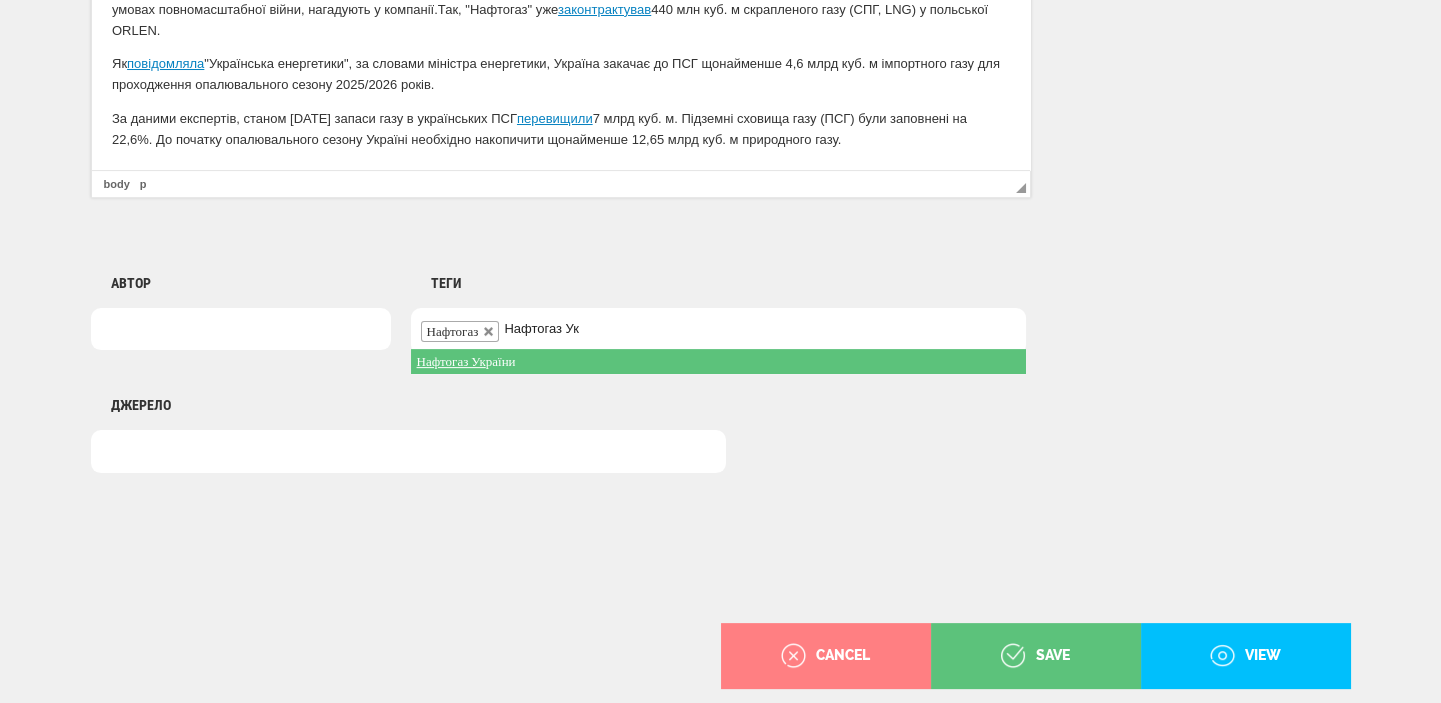 type on "Нафтогаз Ук" 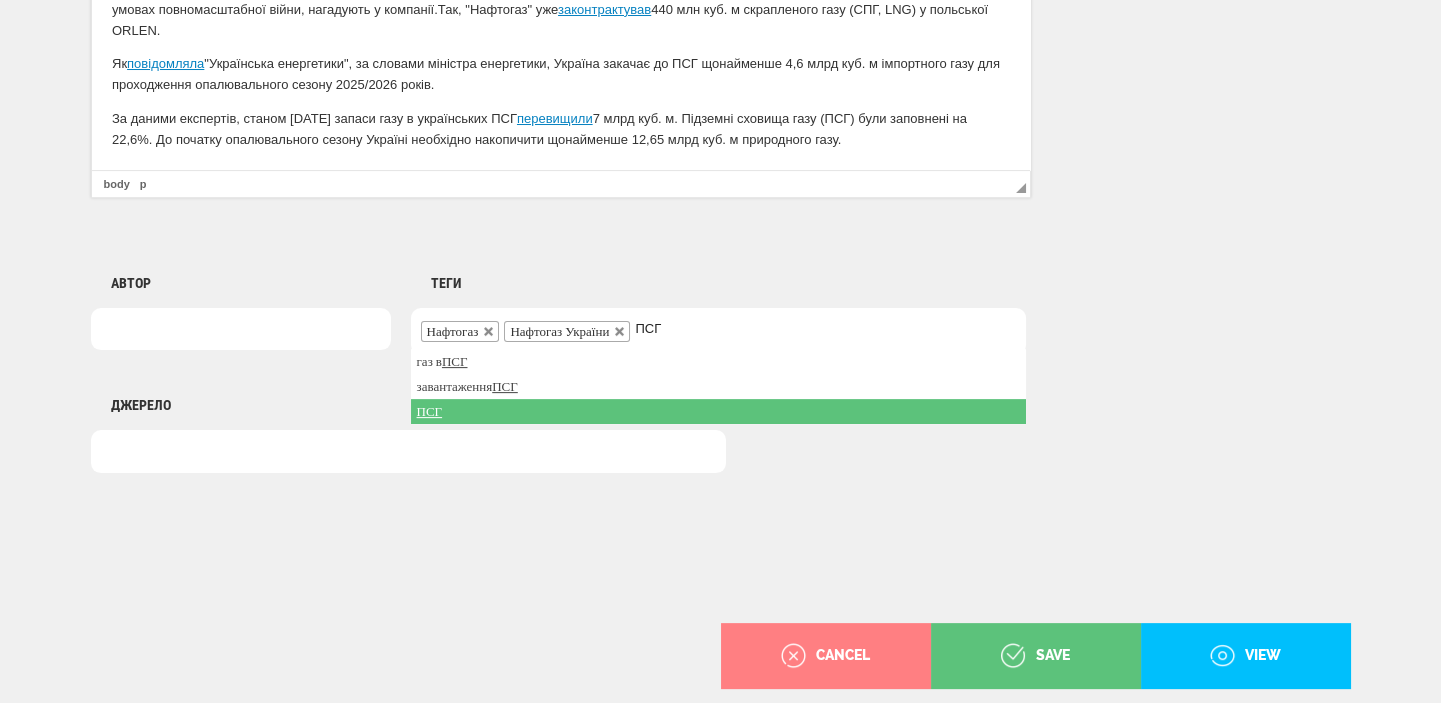 type on "ПСГ" 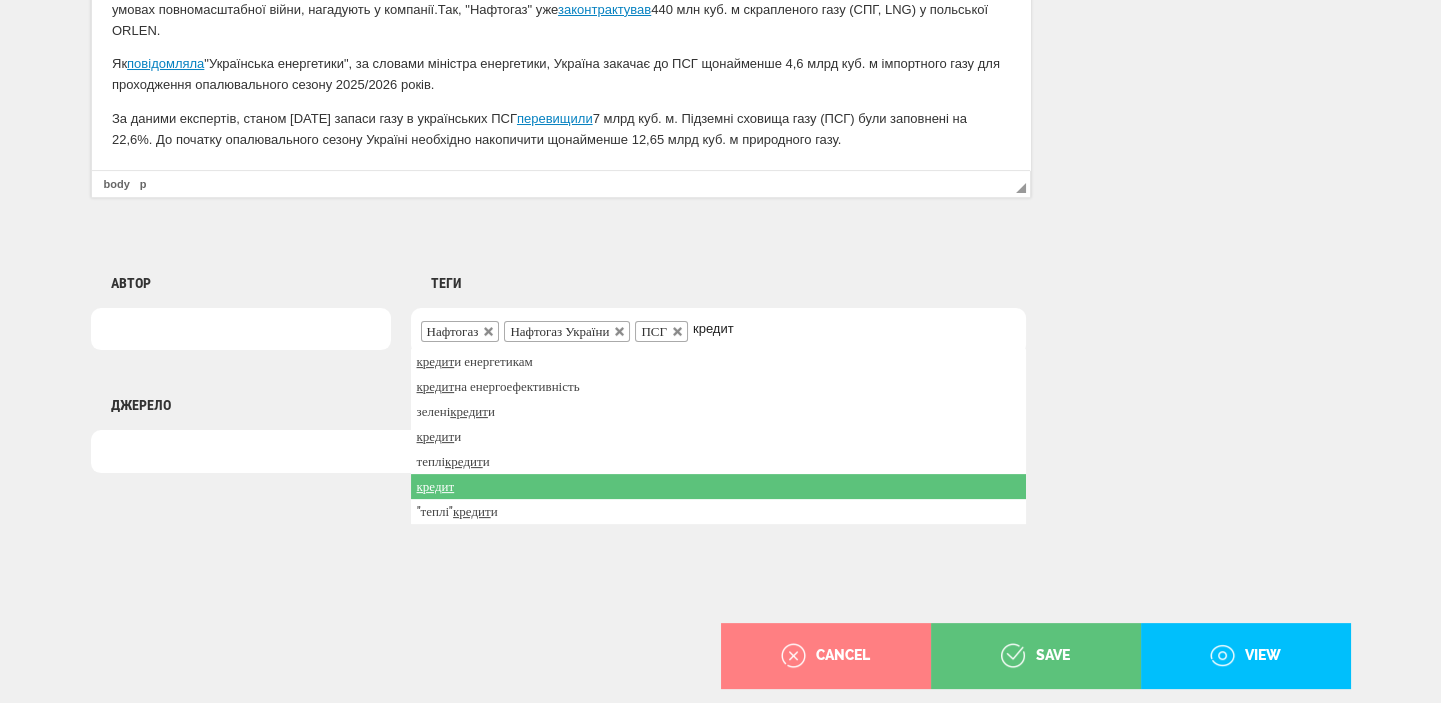 type on "кредит" 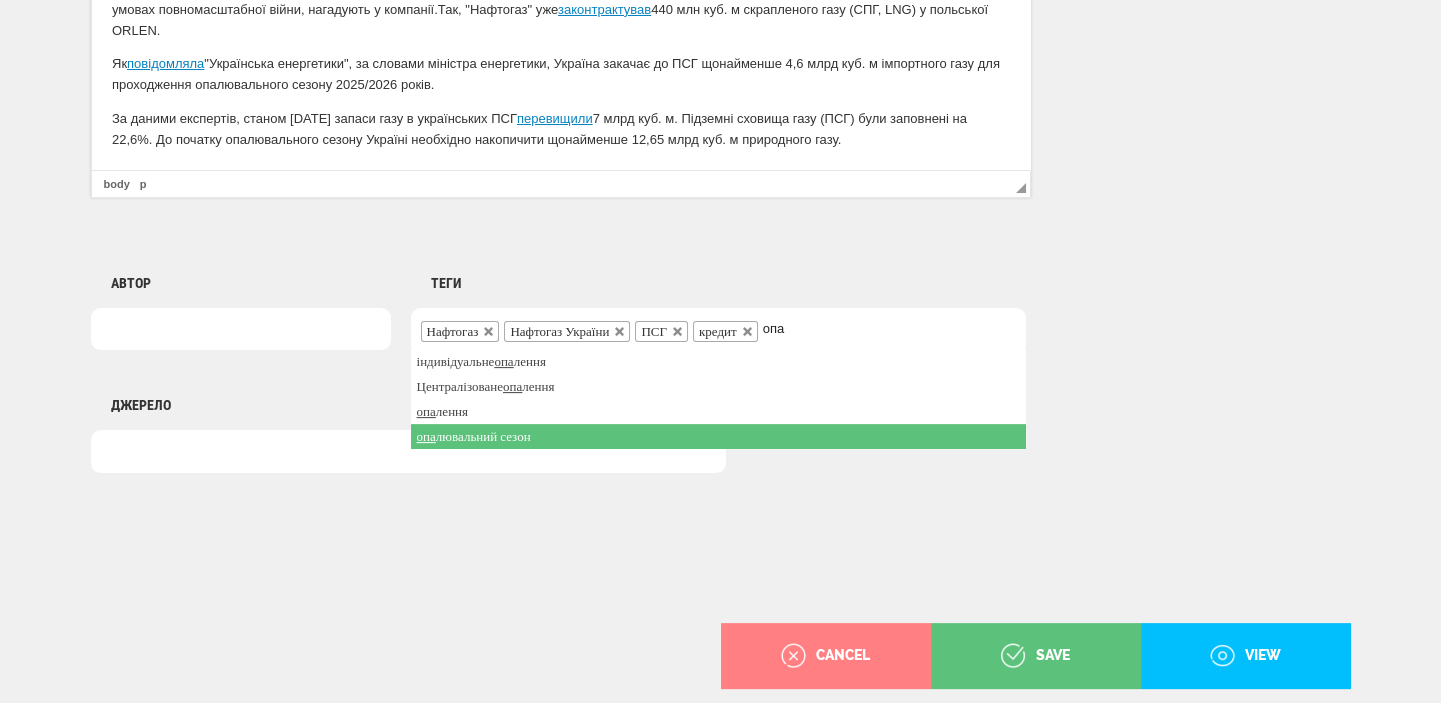 type on "опа" 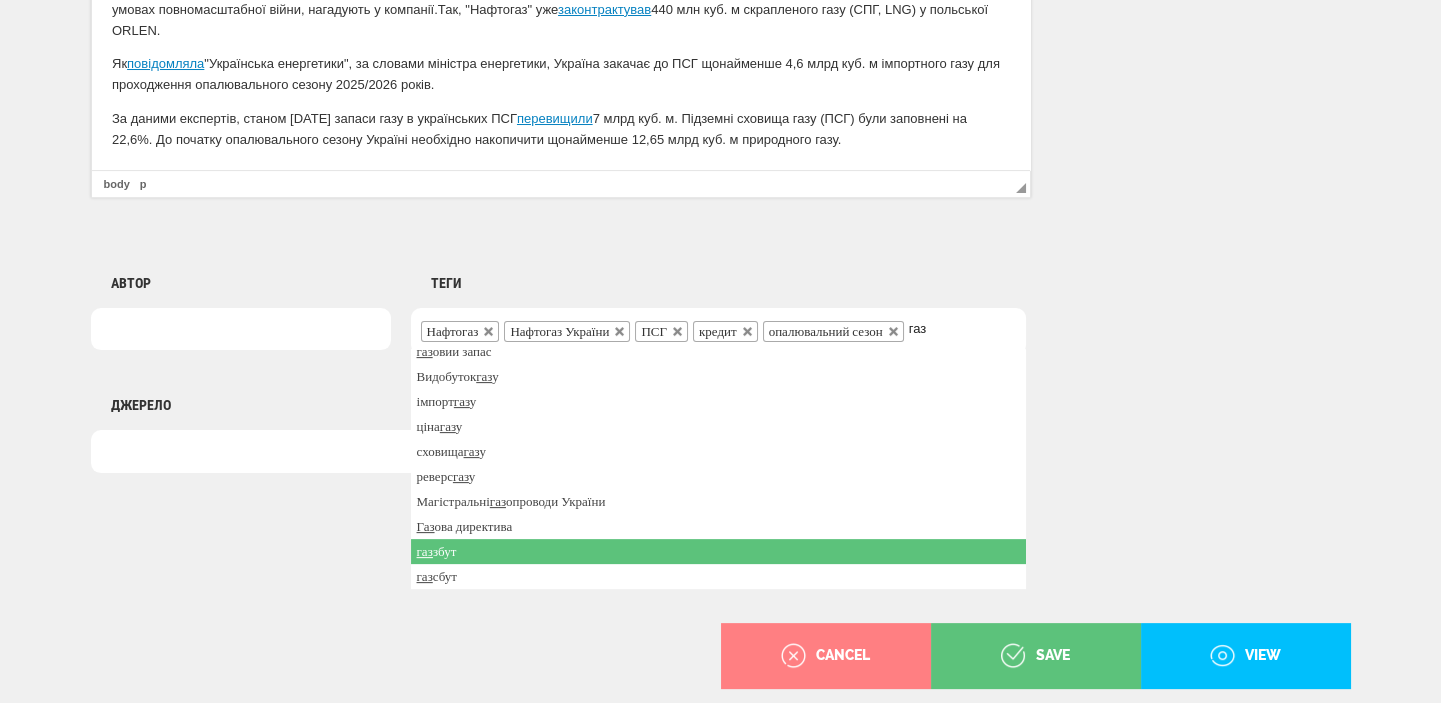 scroll, scrollTop: 2410, scrollLeft: 0, axis: vertical 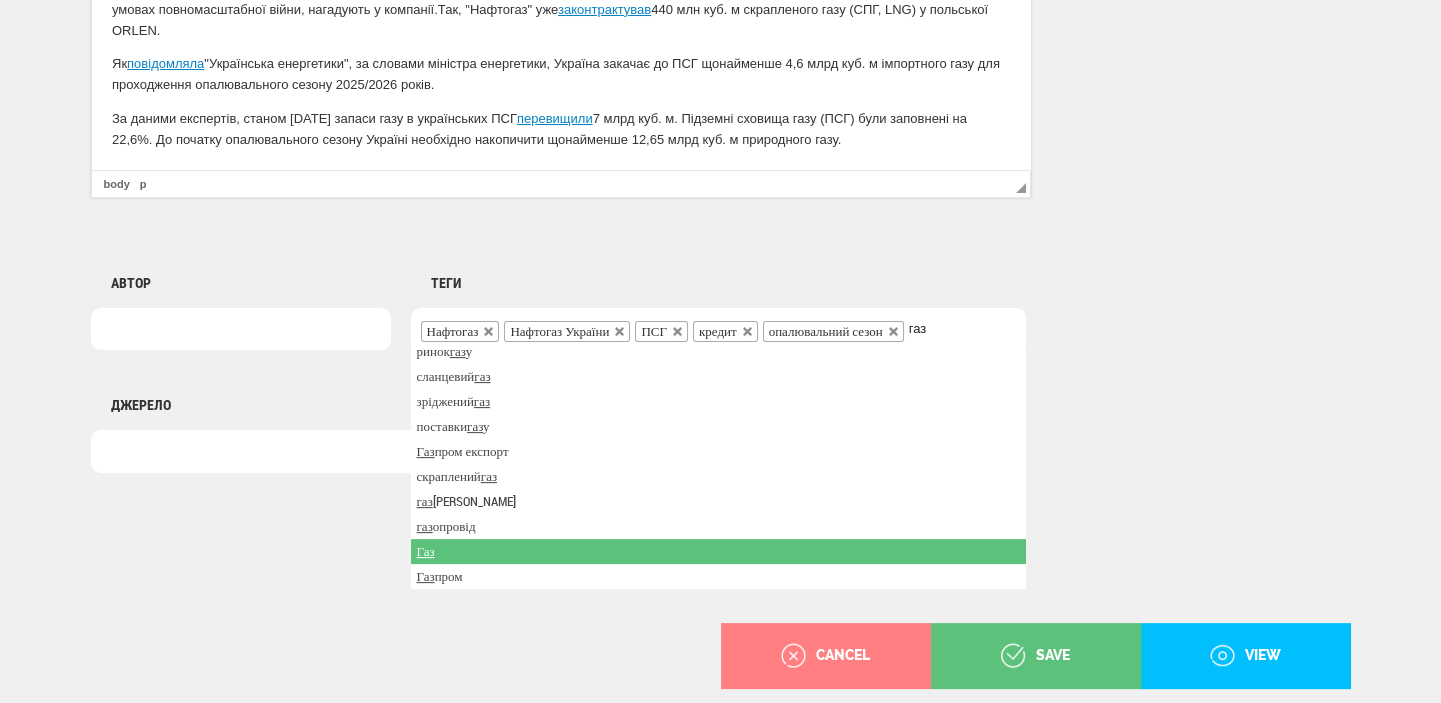 type on "газ" 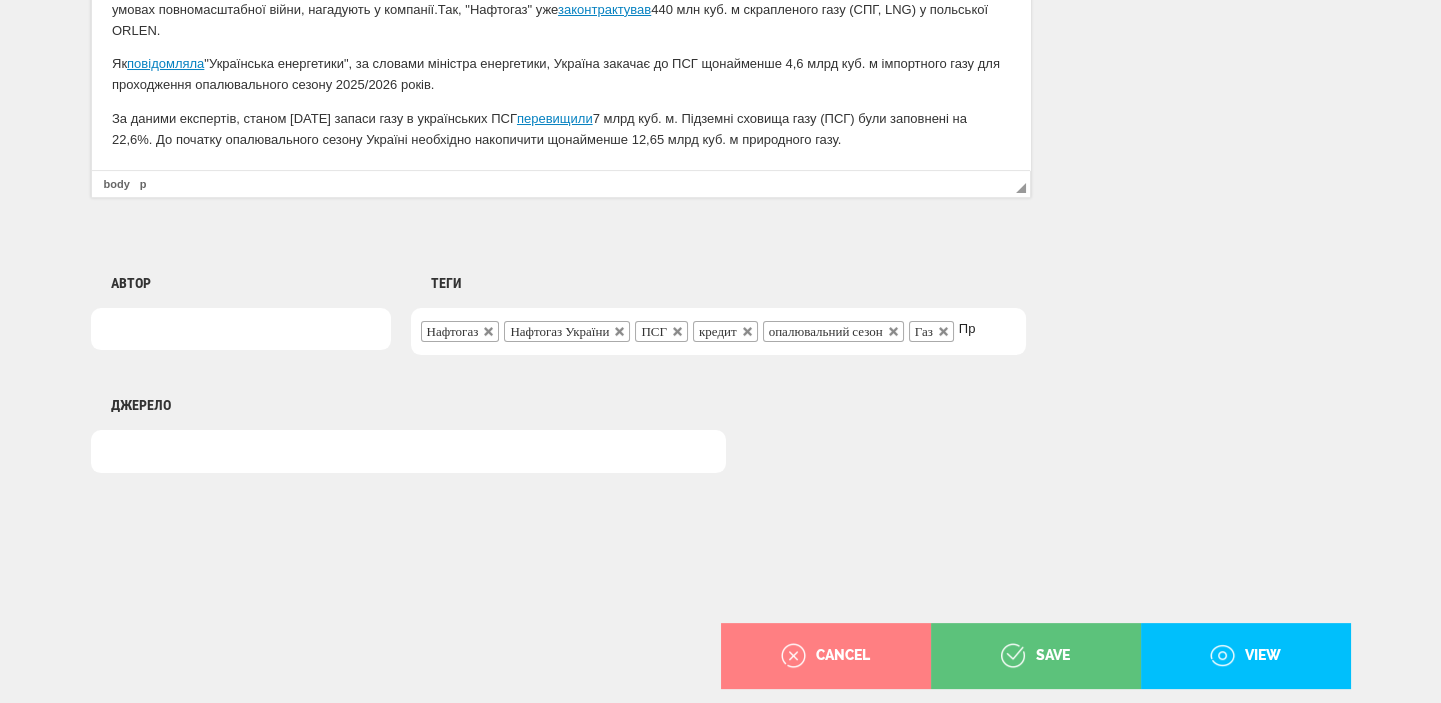 scroll, scrollTop: 0, scrollLeft: 0, axis: both 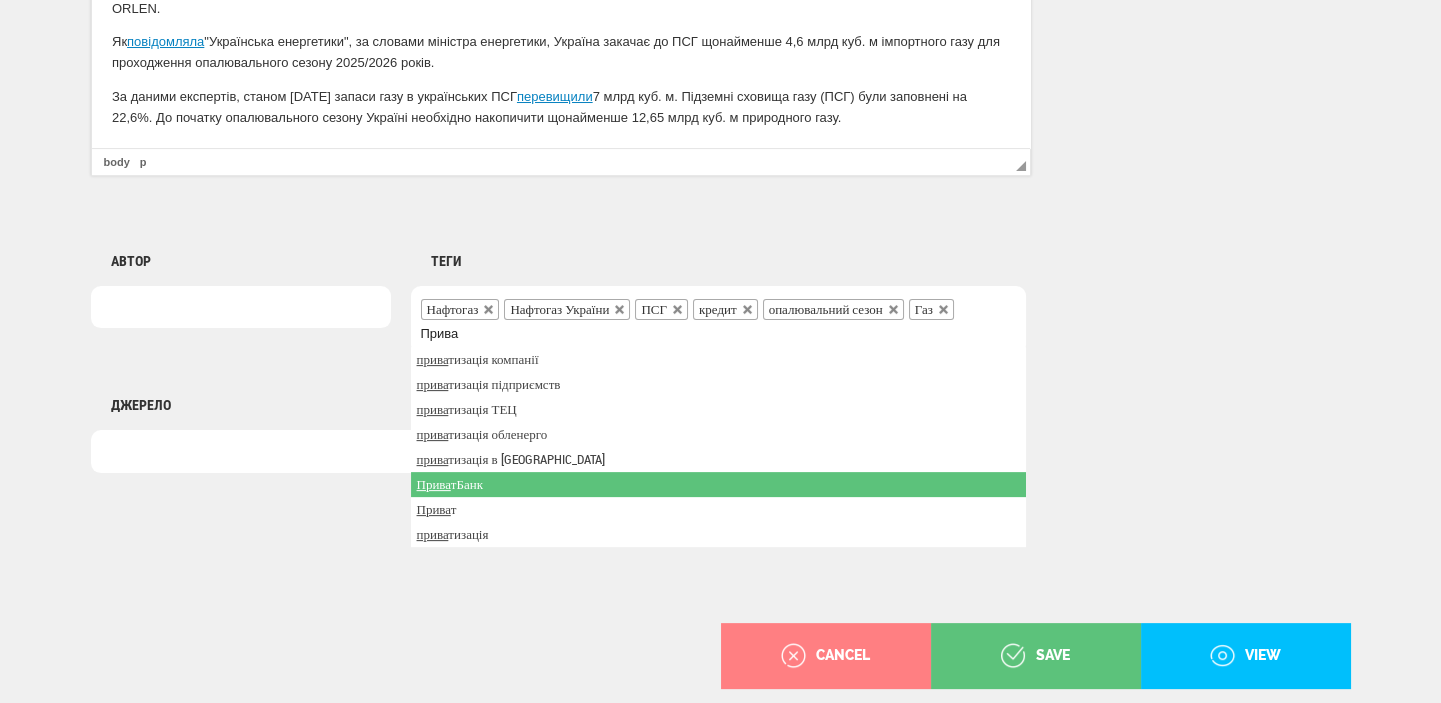 type on "Прива" 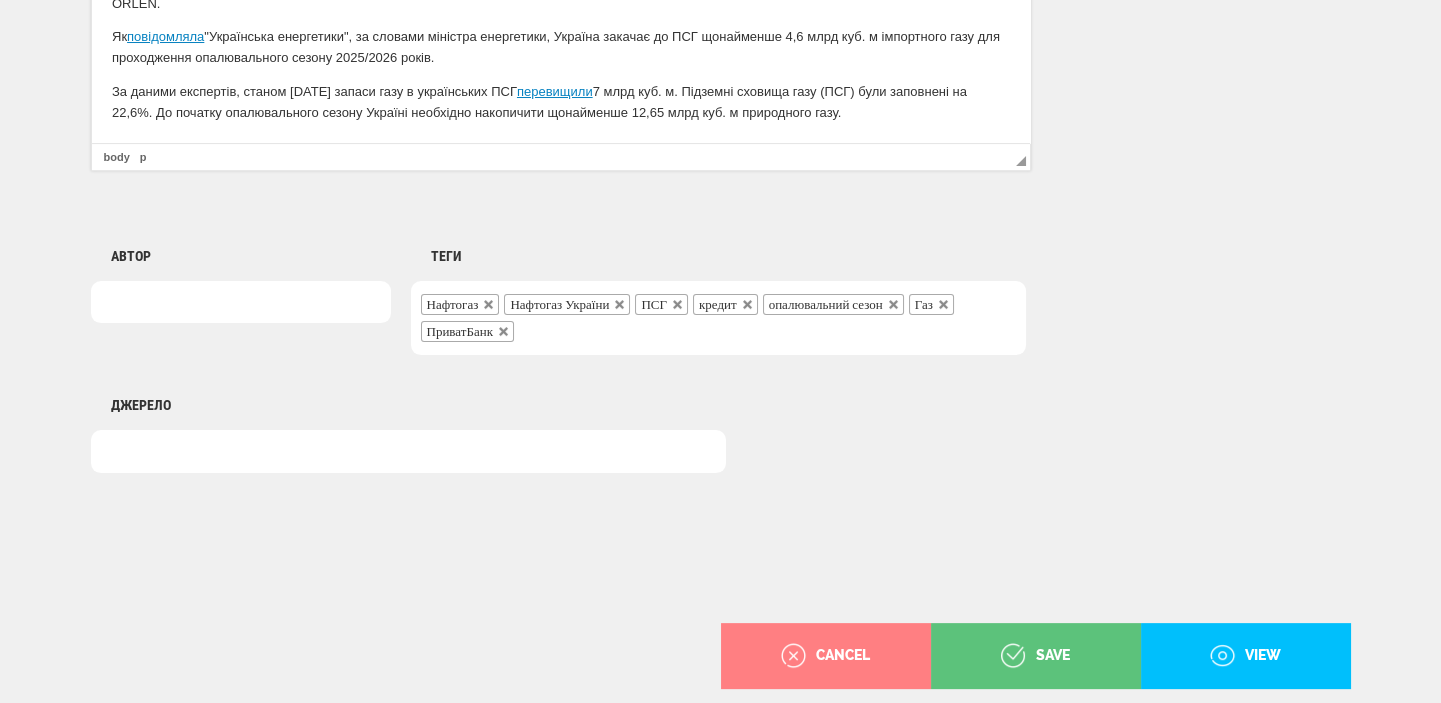 scroll, scrollTop: 1525, scrollLeft: 0, axis: vertical 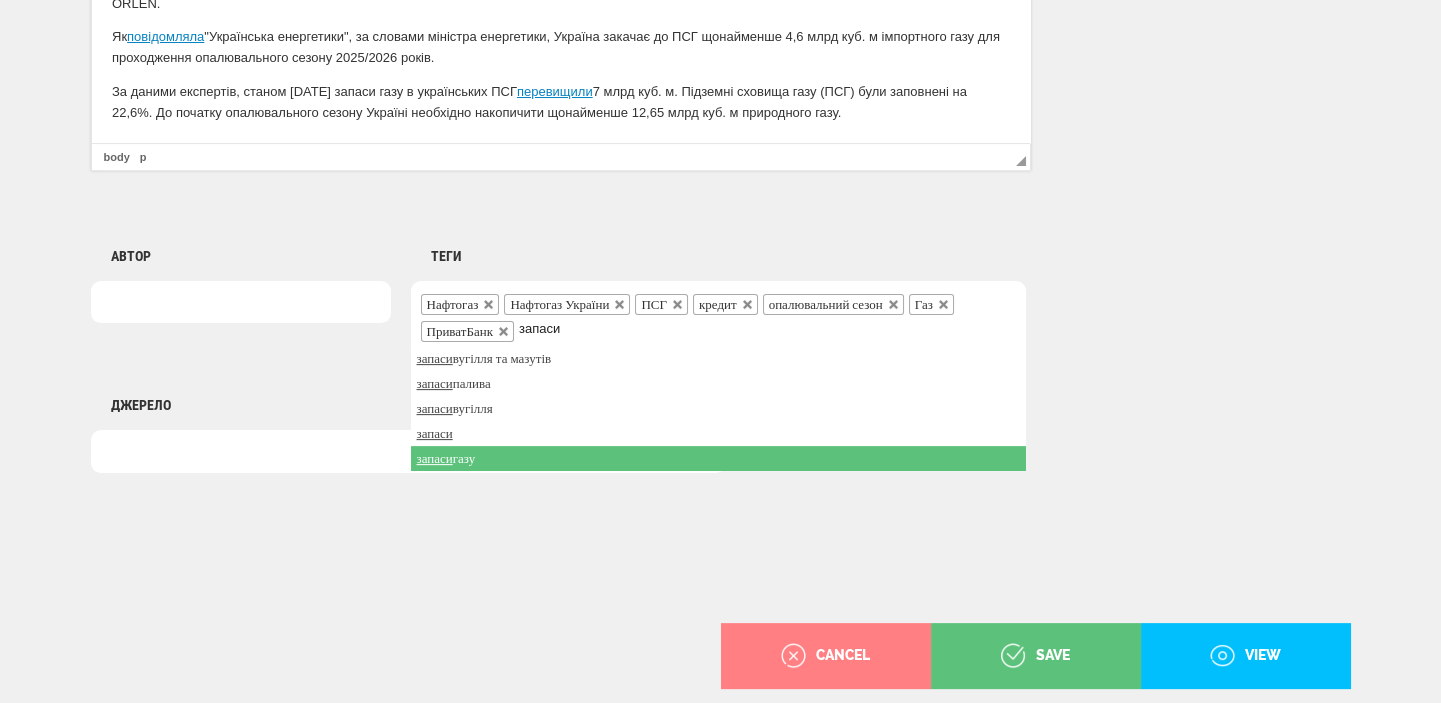 type on "запаси" 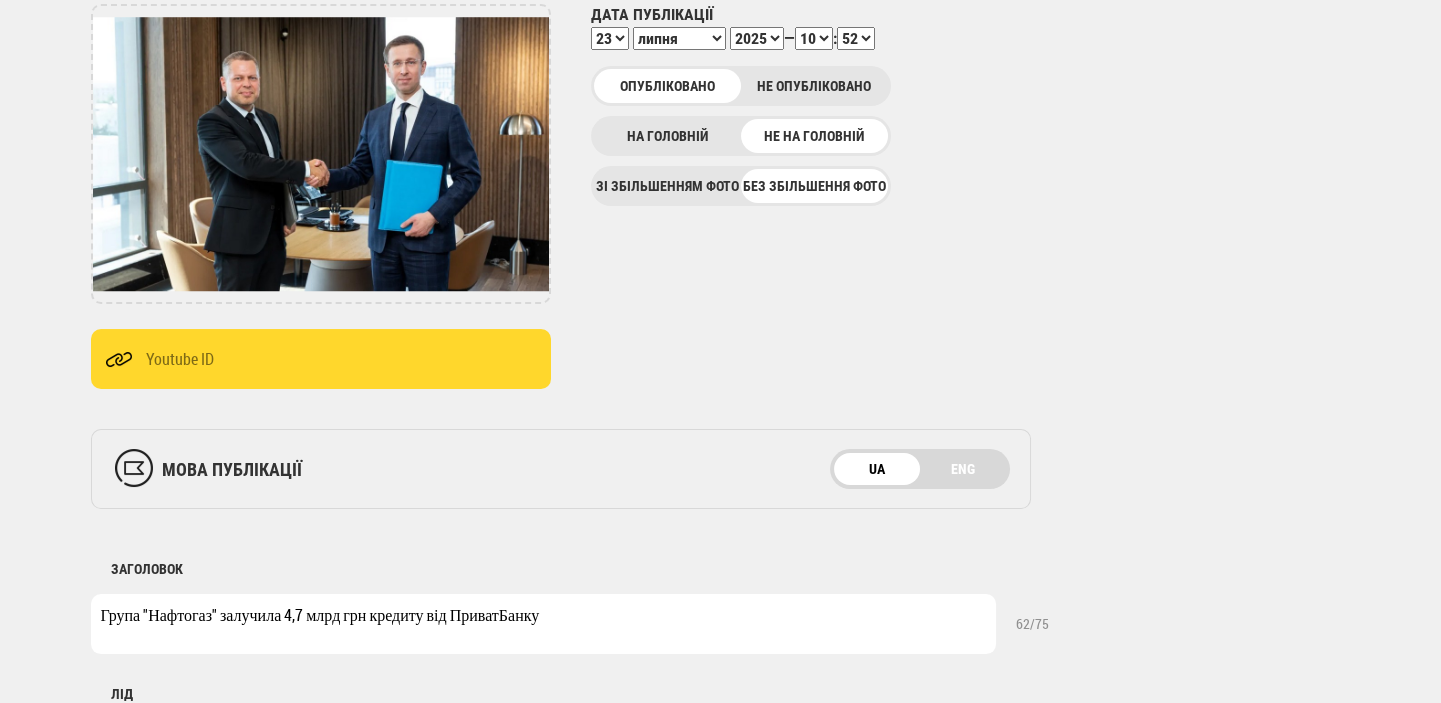 scroll, scrollTop: 252, scrollLeft: 0, axis: vertical 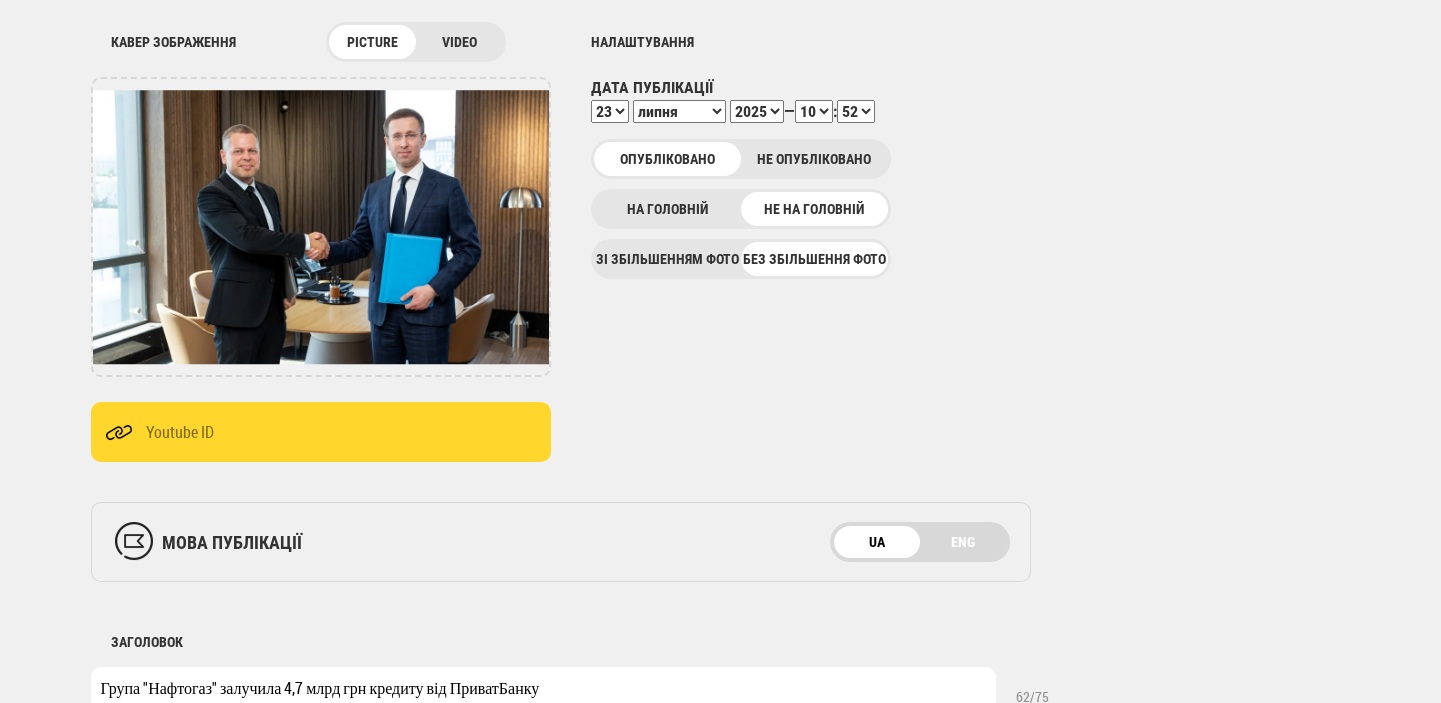 click on "00
01
02
03
04
05
06
07
08
09
10
11
12
13
14
15
16
17
18
19
20
21
22
23
24
25
26
27
28
29
30
31
32
33
34
35
36
37
38
39
40
41
42
43
44
45
46
47
48
49
50
51
52
53
54
55
56
57
58
59" at bounding box center [856, 111] 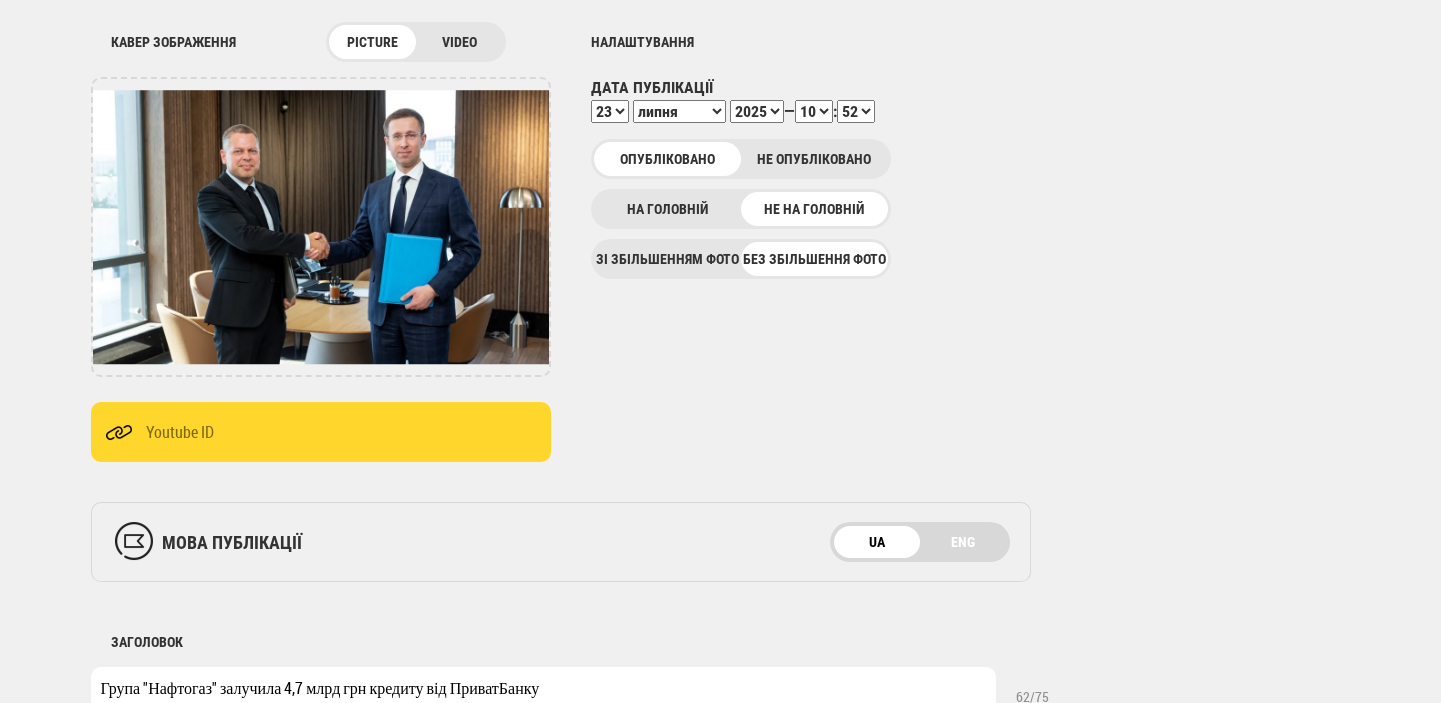 select on "58" 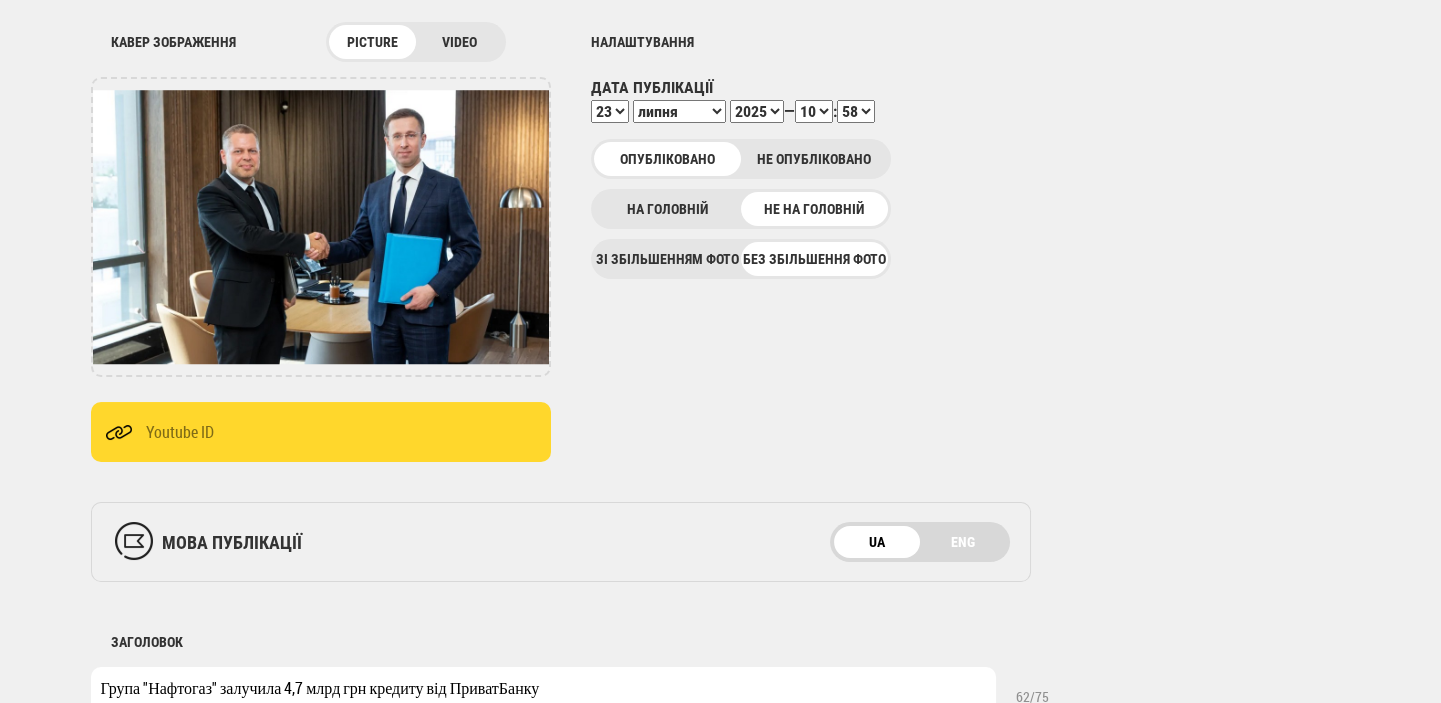 click on "00
01
02
03
04
05
06
07
08
09
10
11
12
13
14
15
16
17
18
19
20
21
22
23
24
25
26
27
28
29
30
31
32
33
34
35
36
37
38
39
40
41
42
43
44
45
46
47
48
49
50
51
52
53
54
55
56
57
58
59" at bounding box center (856, 111) 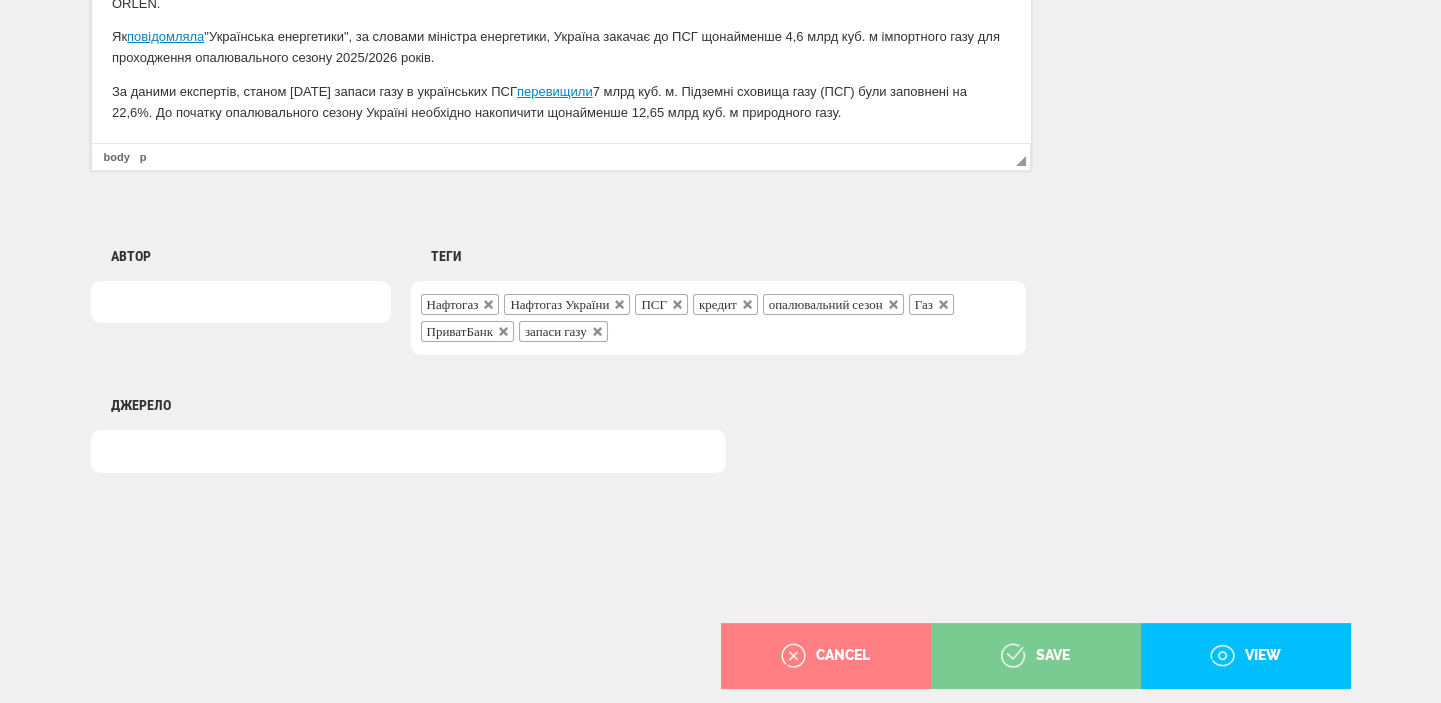 scroll, scrollTop: 1525, scrollLeft: 0, axis: vertical 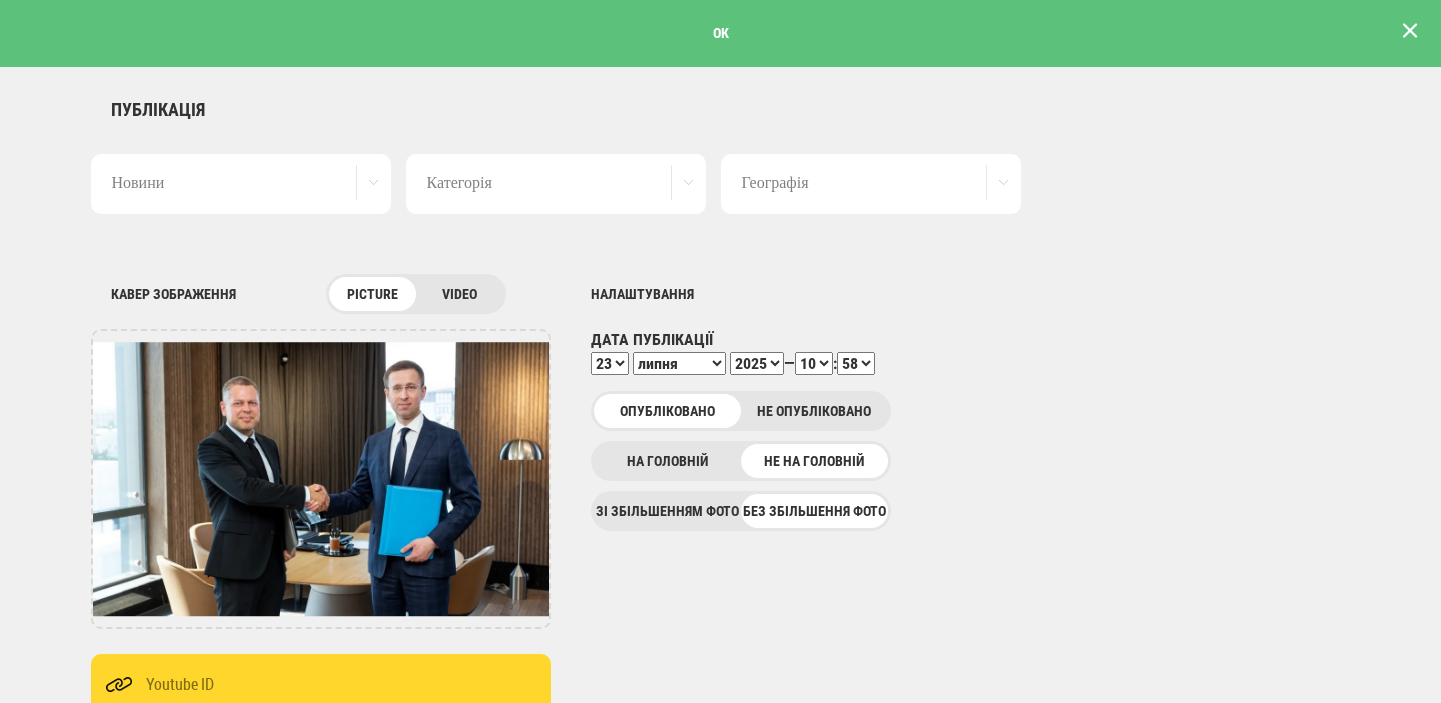 click at bounding box center (1410, 31) 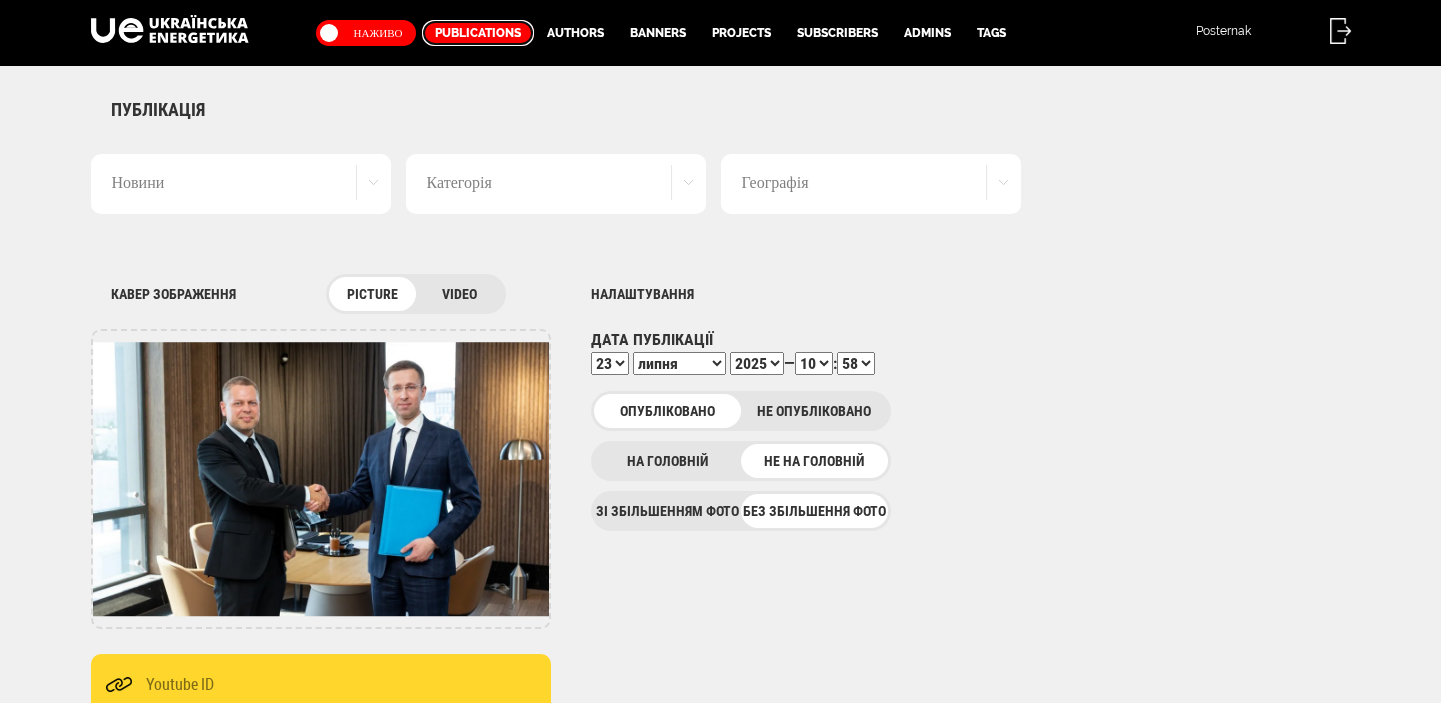 click on "Publications" at bounding box center [478, 33] 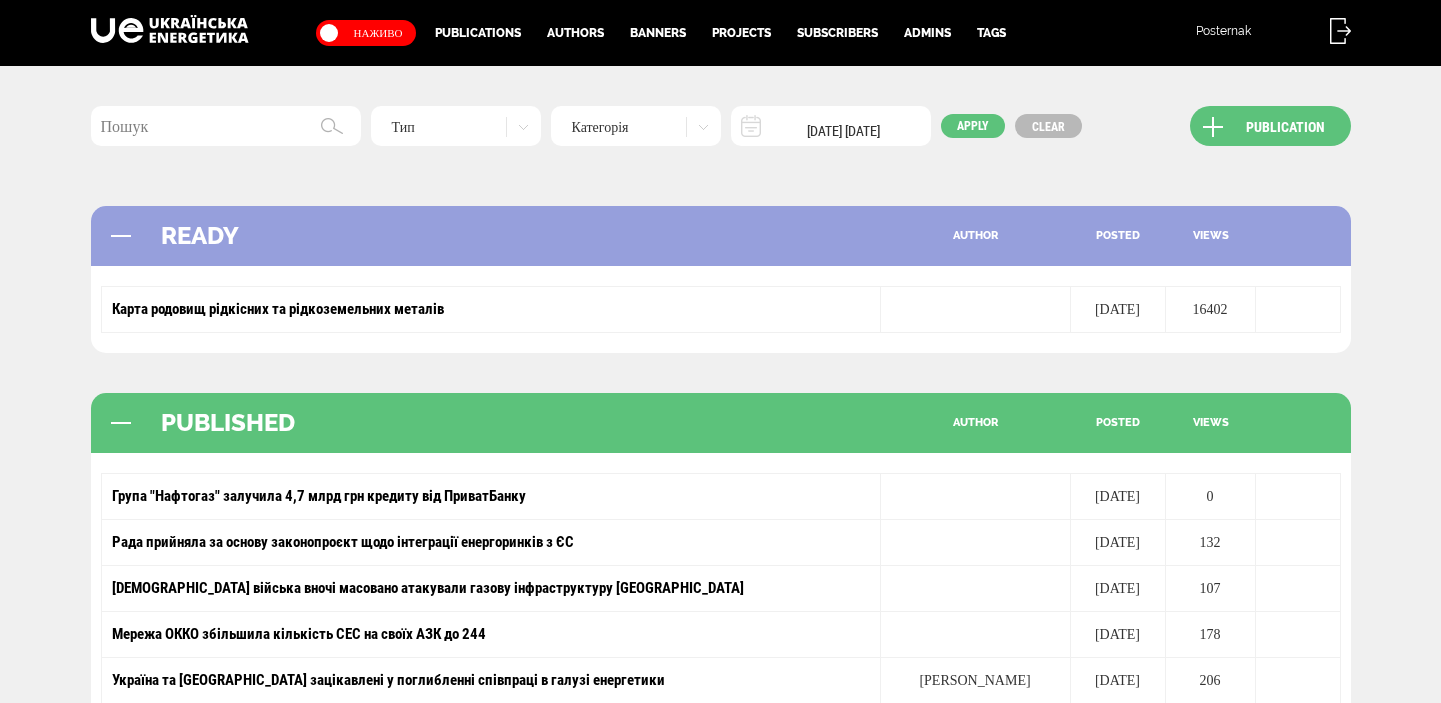 scroll, scrollTop: 0, scrollLeft: 0, axis: both 